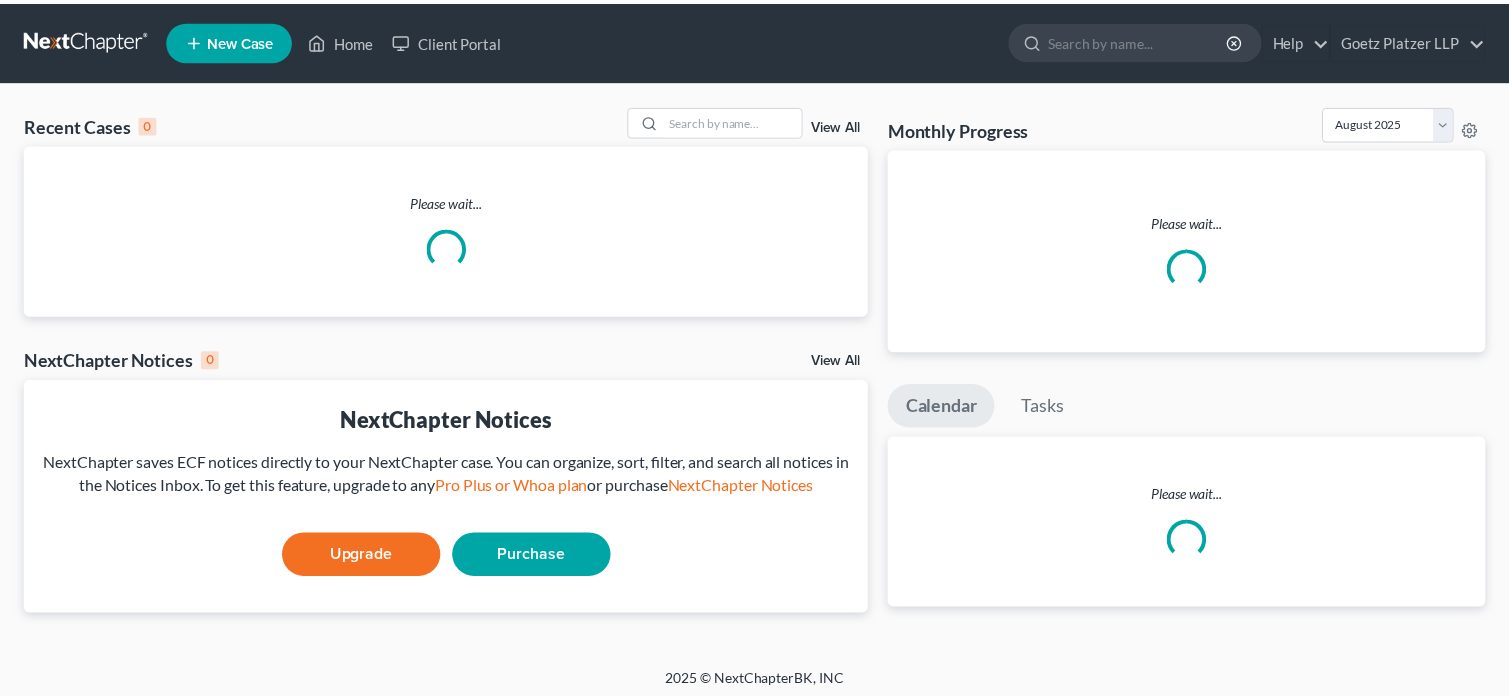 scroll, scrollTop: 0, scrollLeft: 0, axis: both 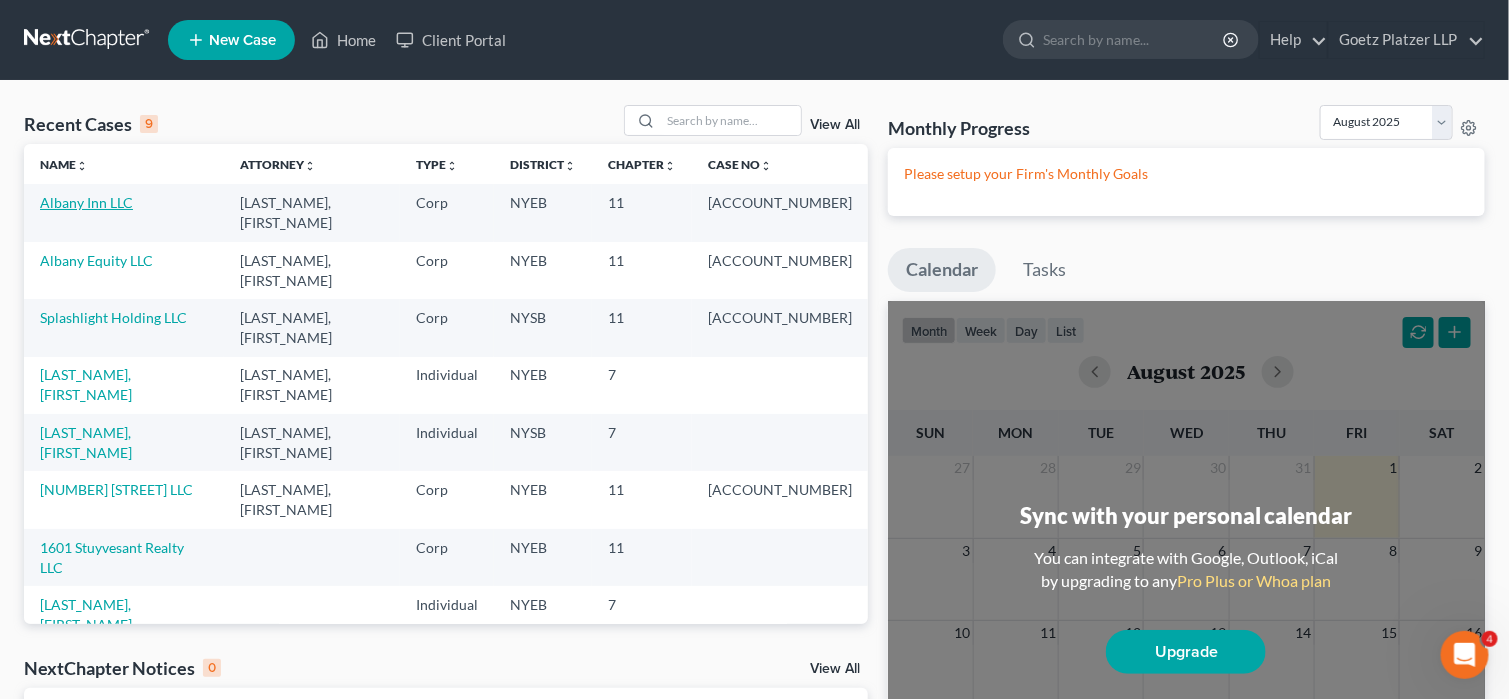 click on "Albany Inn LLC" at bounding box center [86, 202] 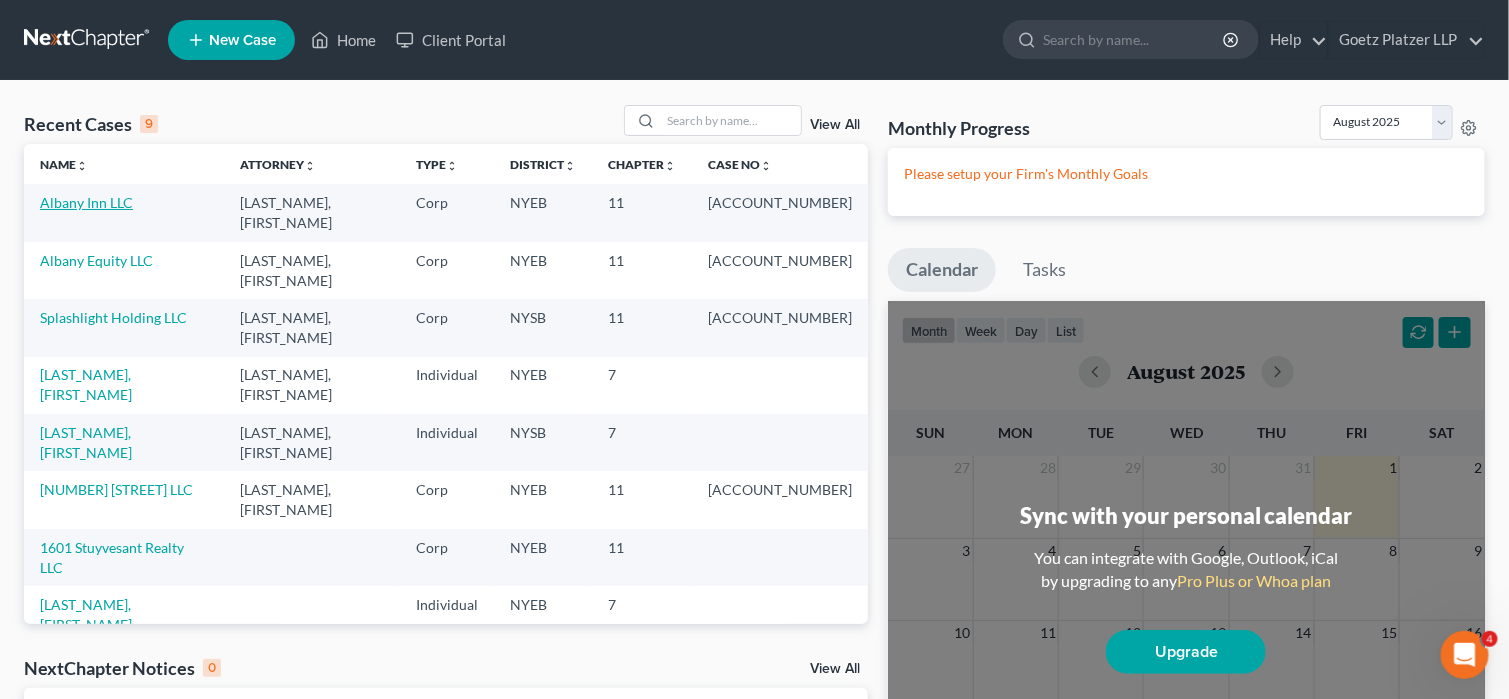 select on "10" 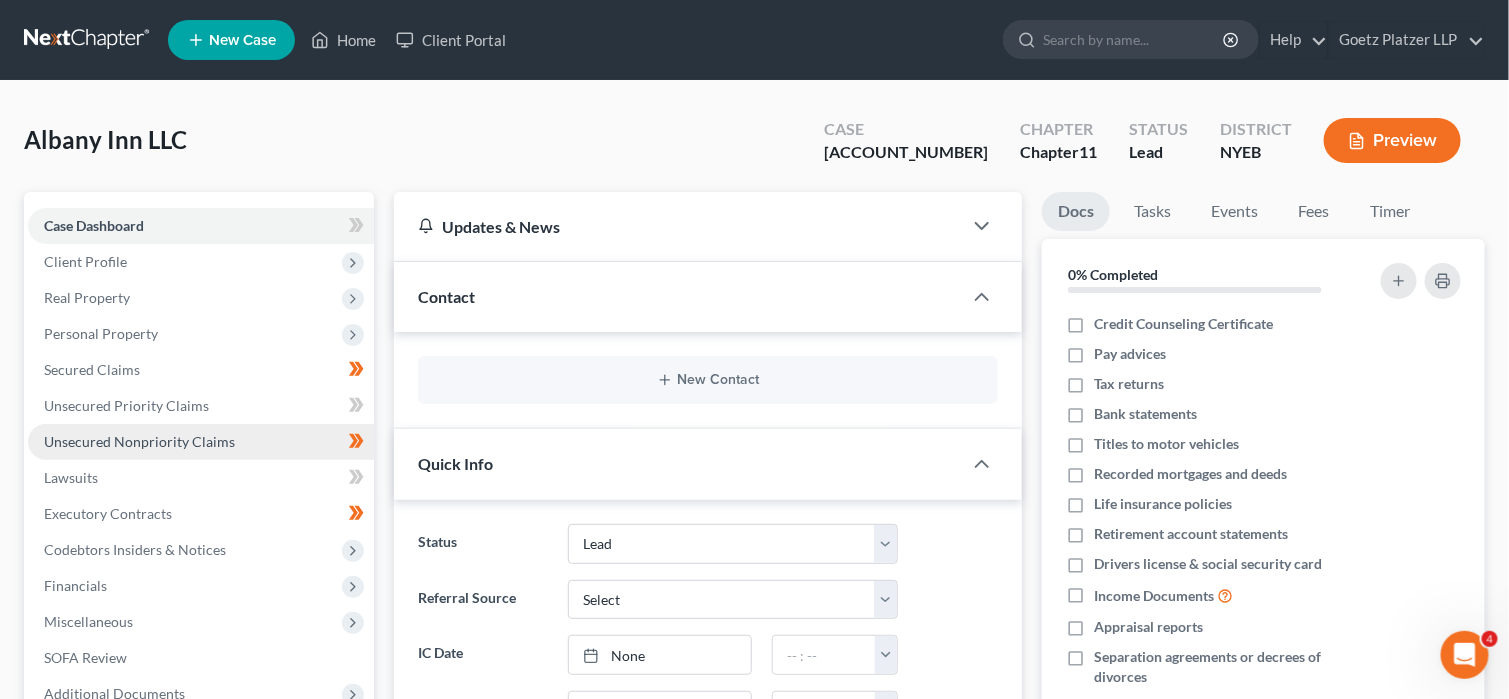click on "Unsecured Nonpriority Claims" at bounding box center [139, 441] 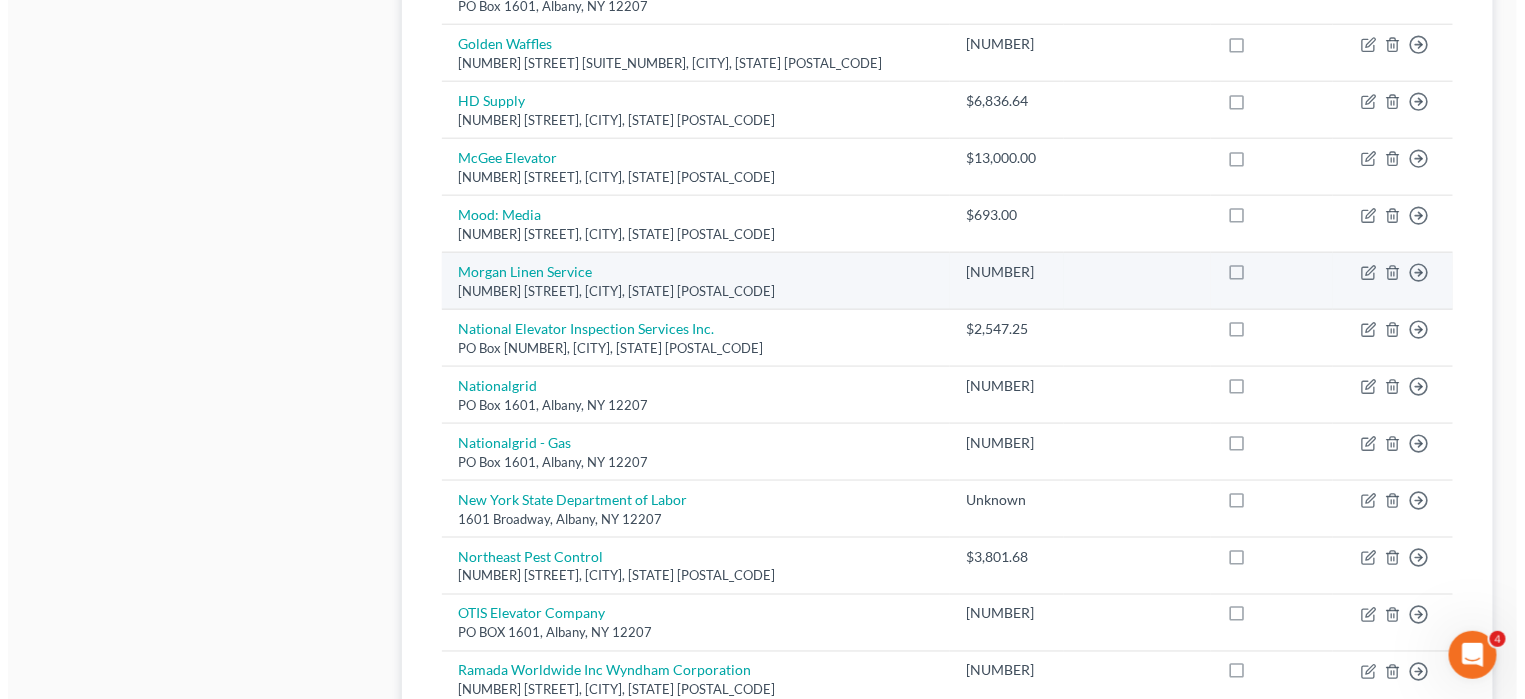 scroll, scrollTop: 900, scrollLeft: 0, axis: vertical 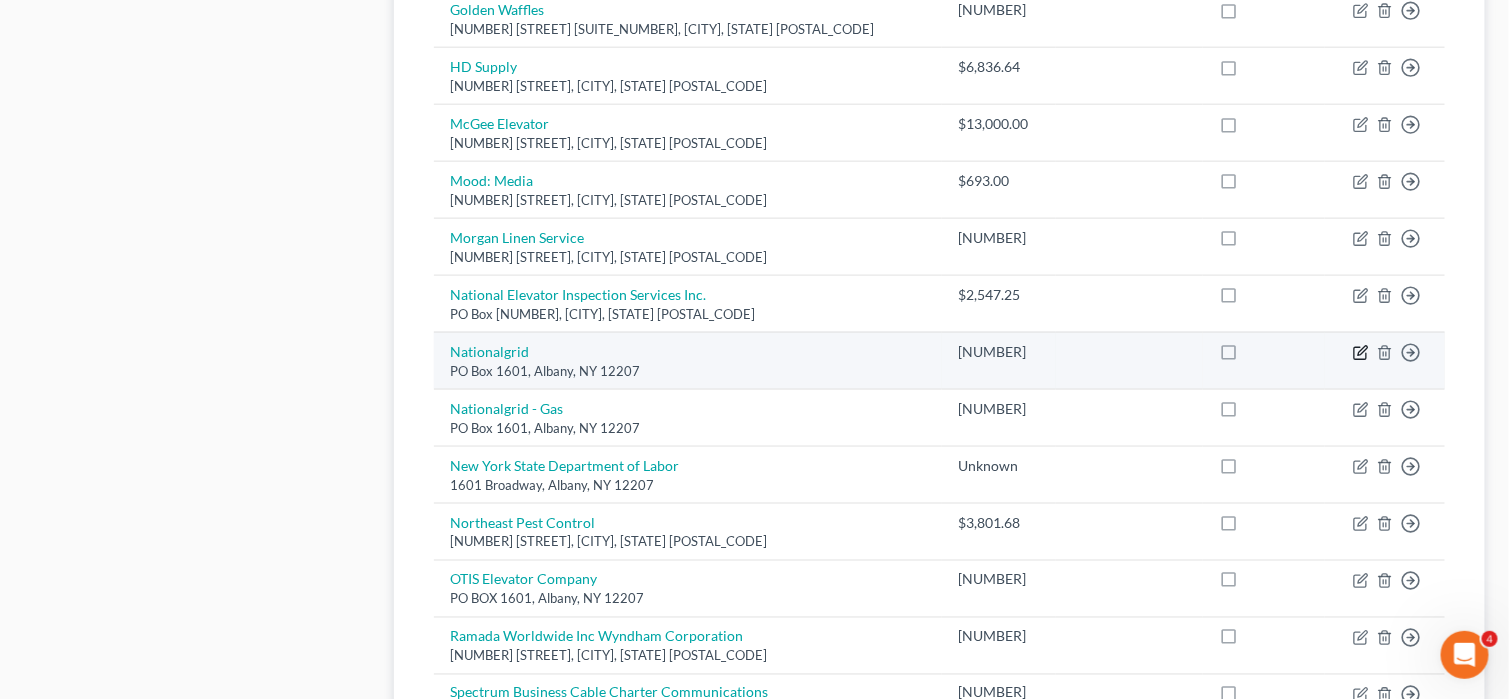 click 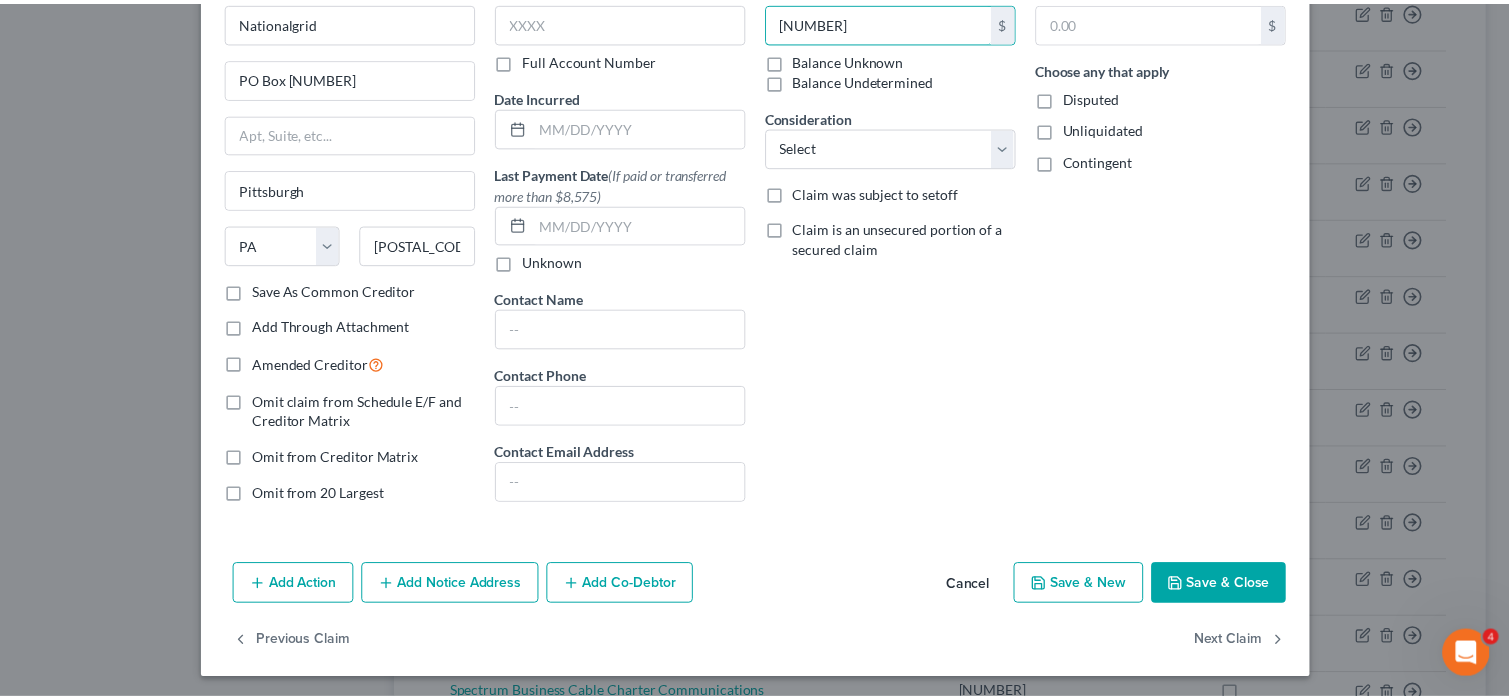 scroll, scrollTop: 112, scrollLeft: 0, axis: vertical 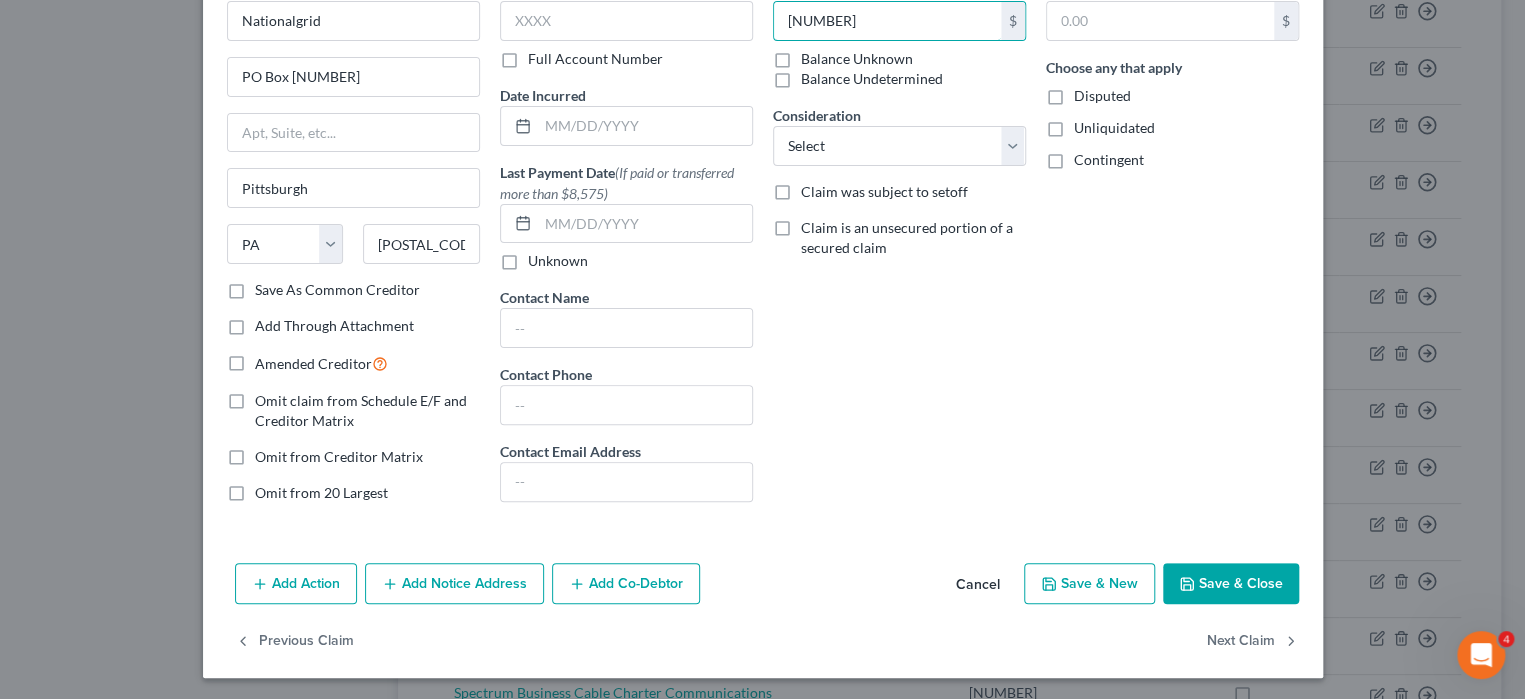 type on "[NUMBER]" 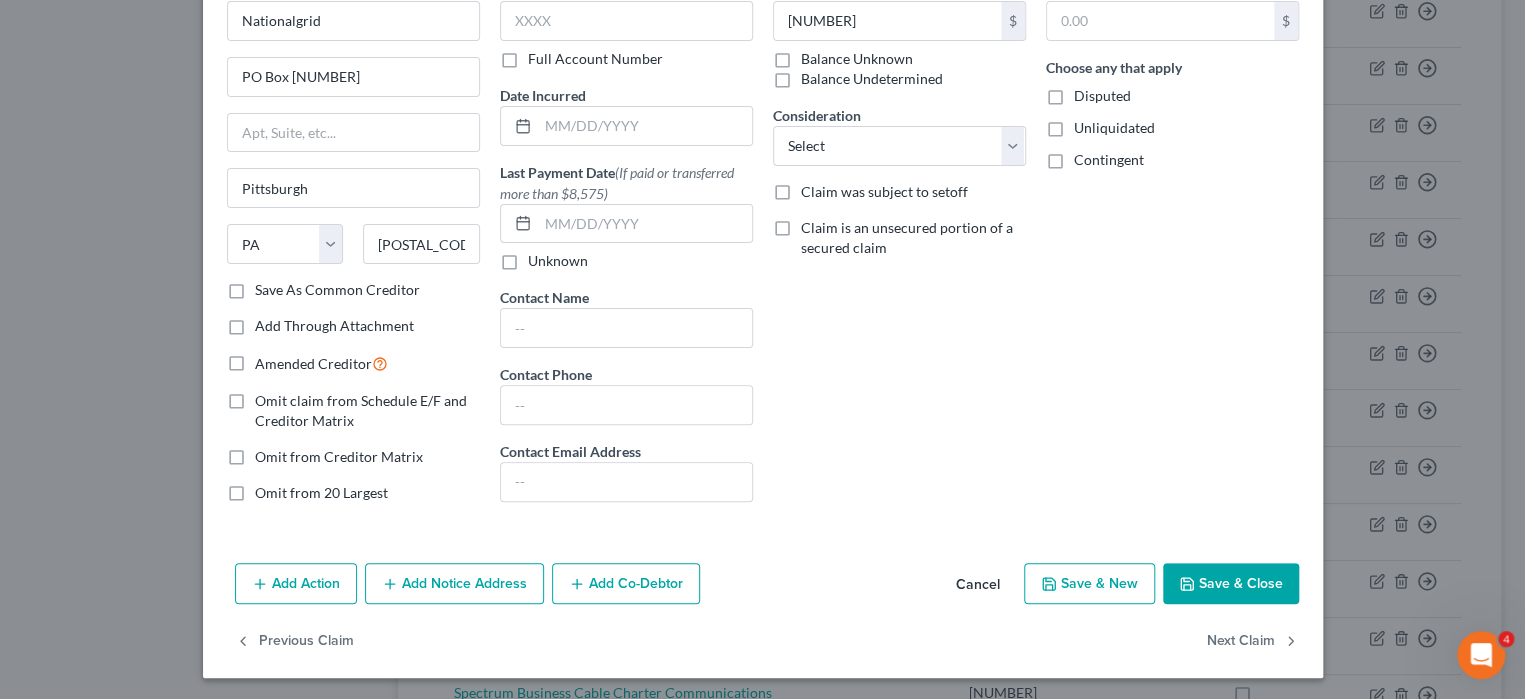 click on "Save & Close" at bounding box center (1231, 584) 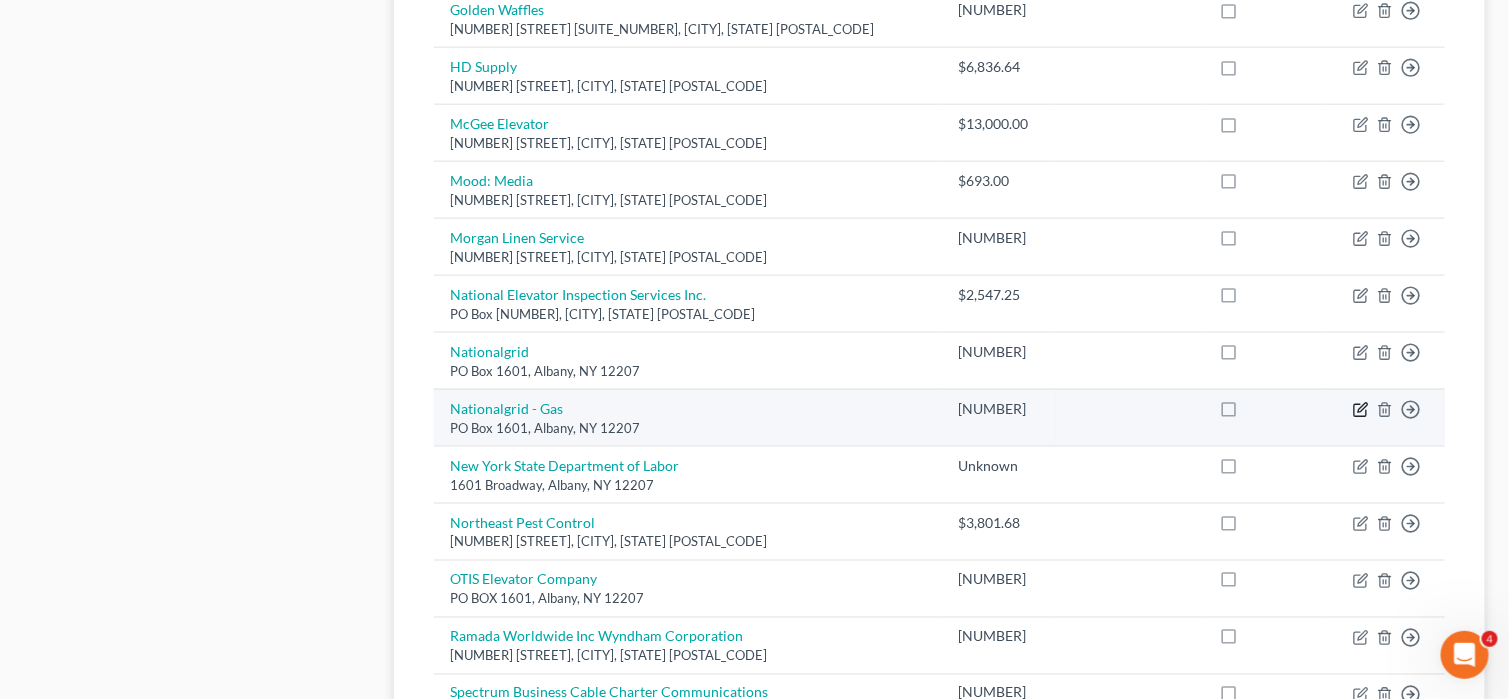 click 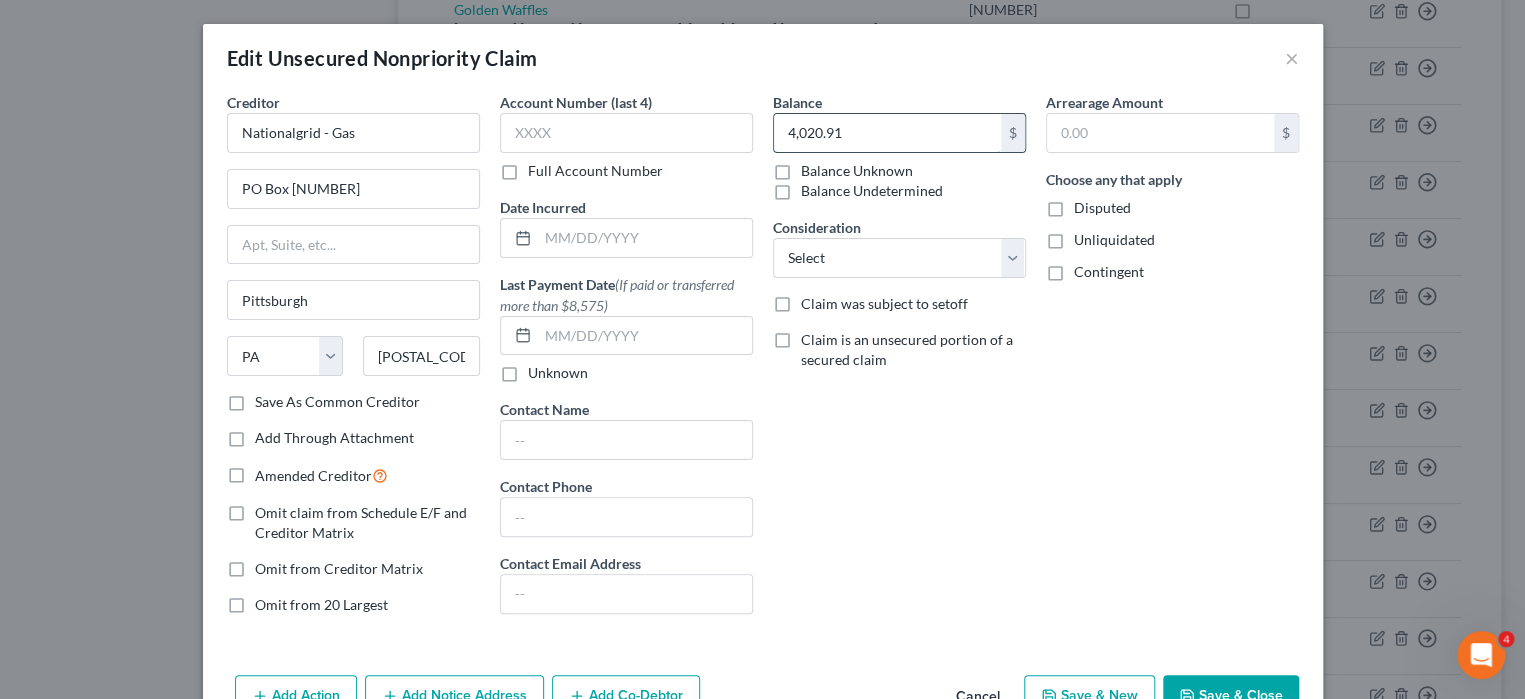click on "4,020.91" at bounding box center [887, 133] 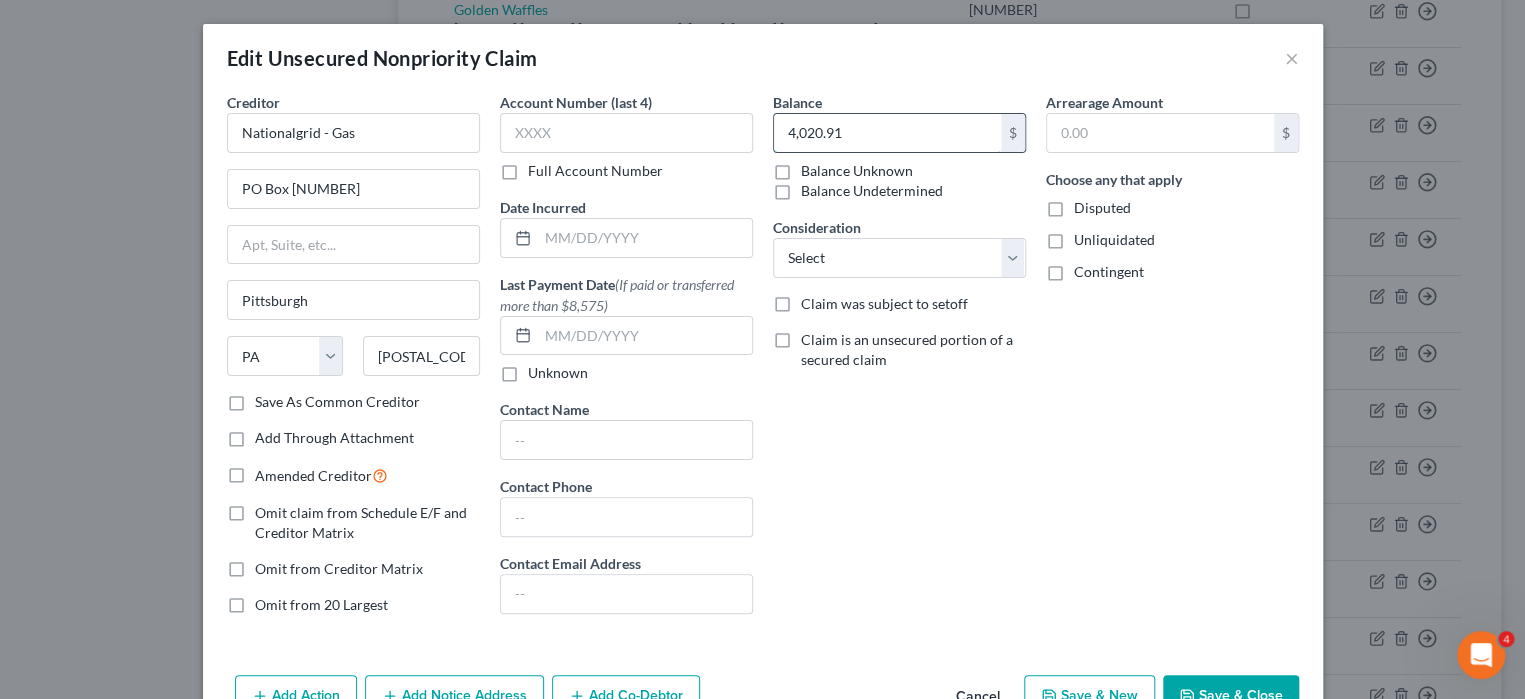 click on "4,020.91" at bounding box center [887, 133] 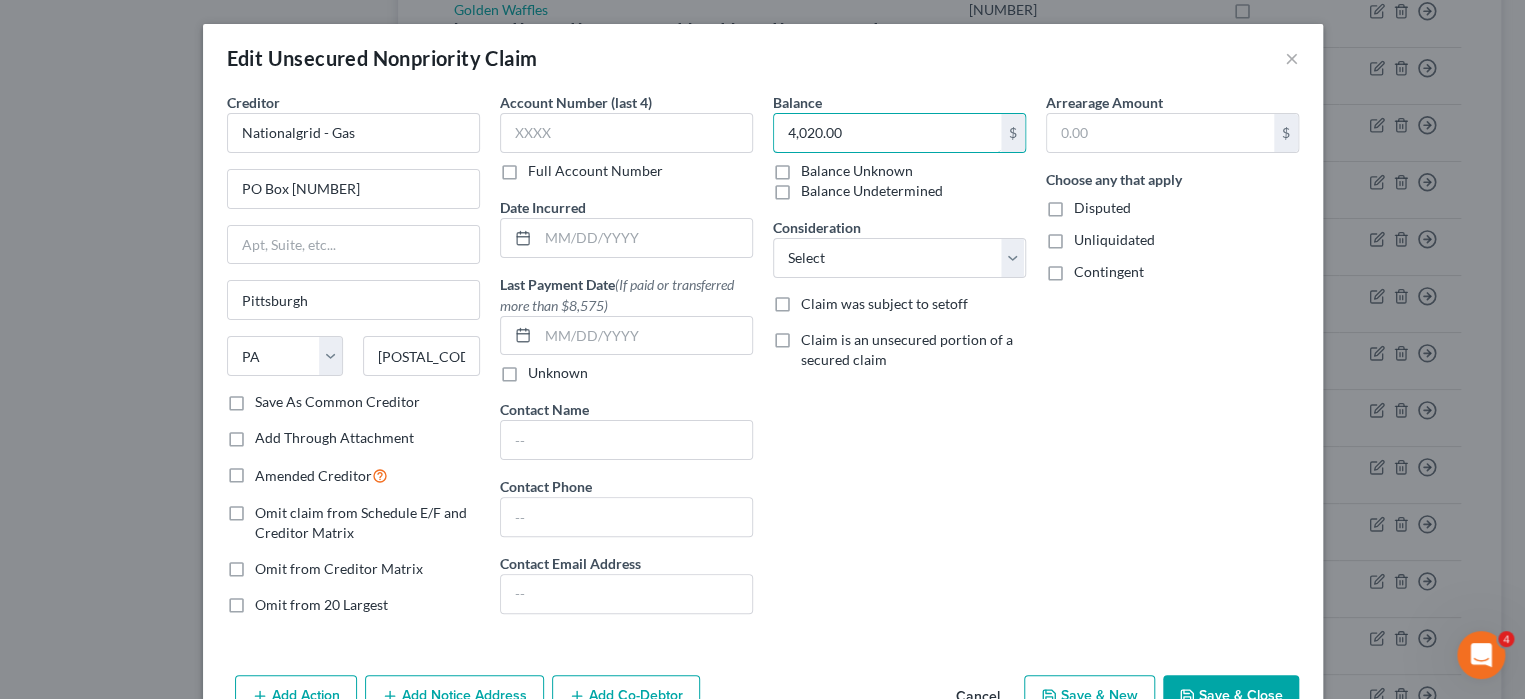 type on "4,020.00" 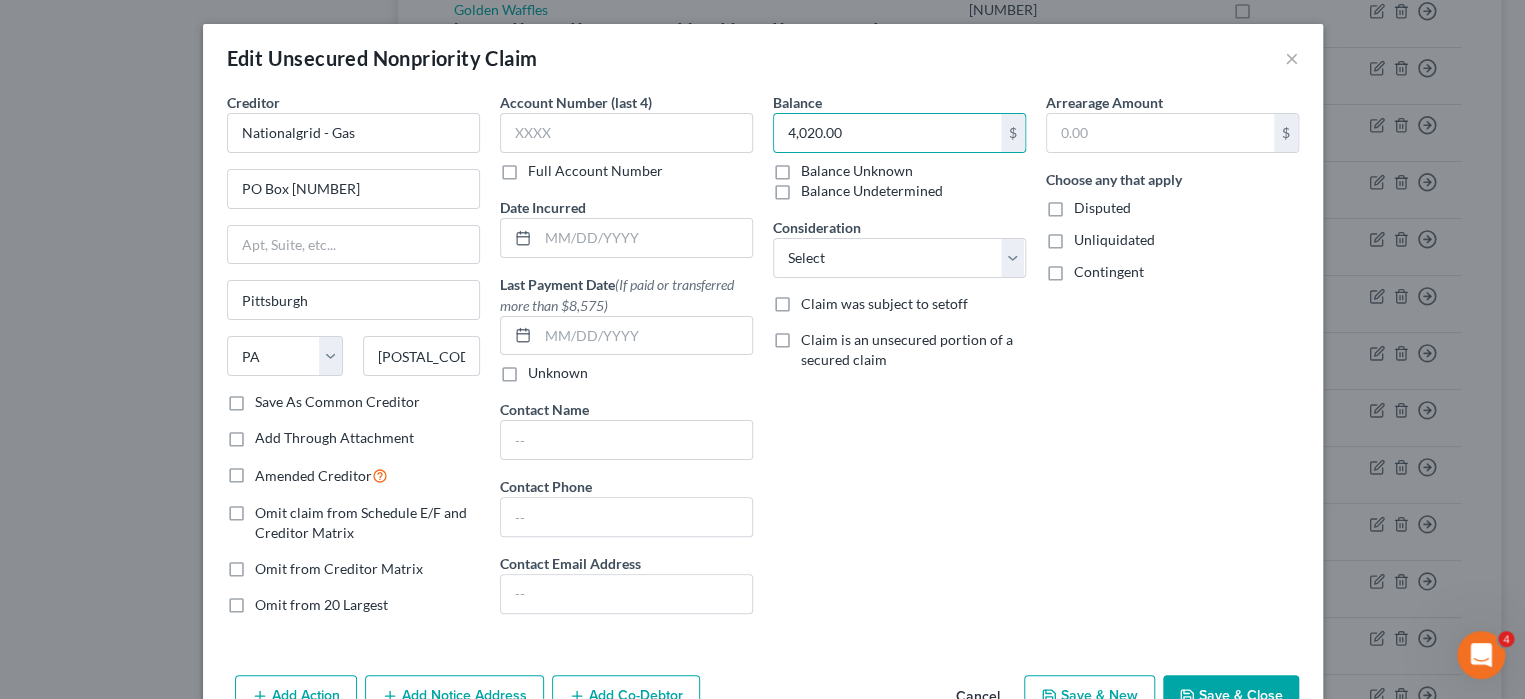 click on "Save & Close" at bounding box center (1231, 696) 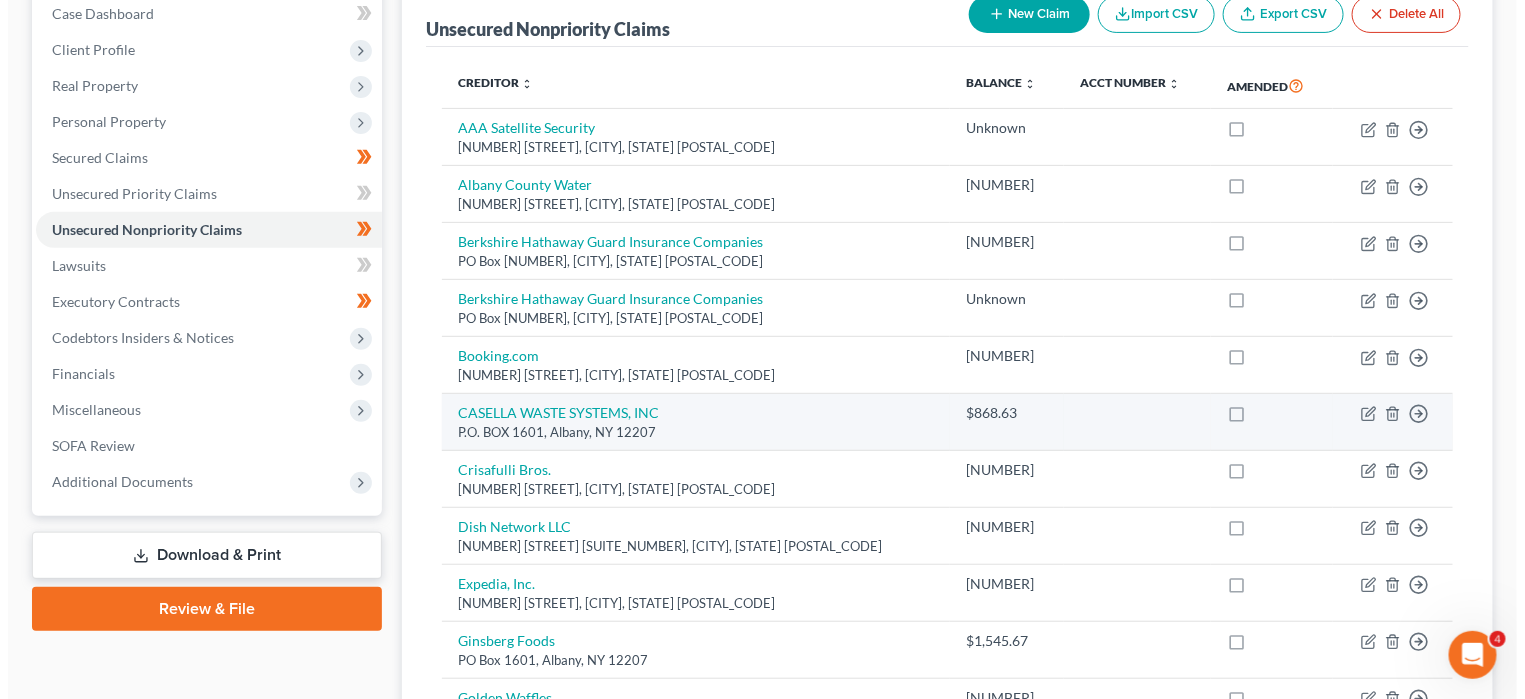 scroll, scrollTop: 200, scrollLeft: 0, axis: vertical 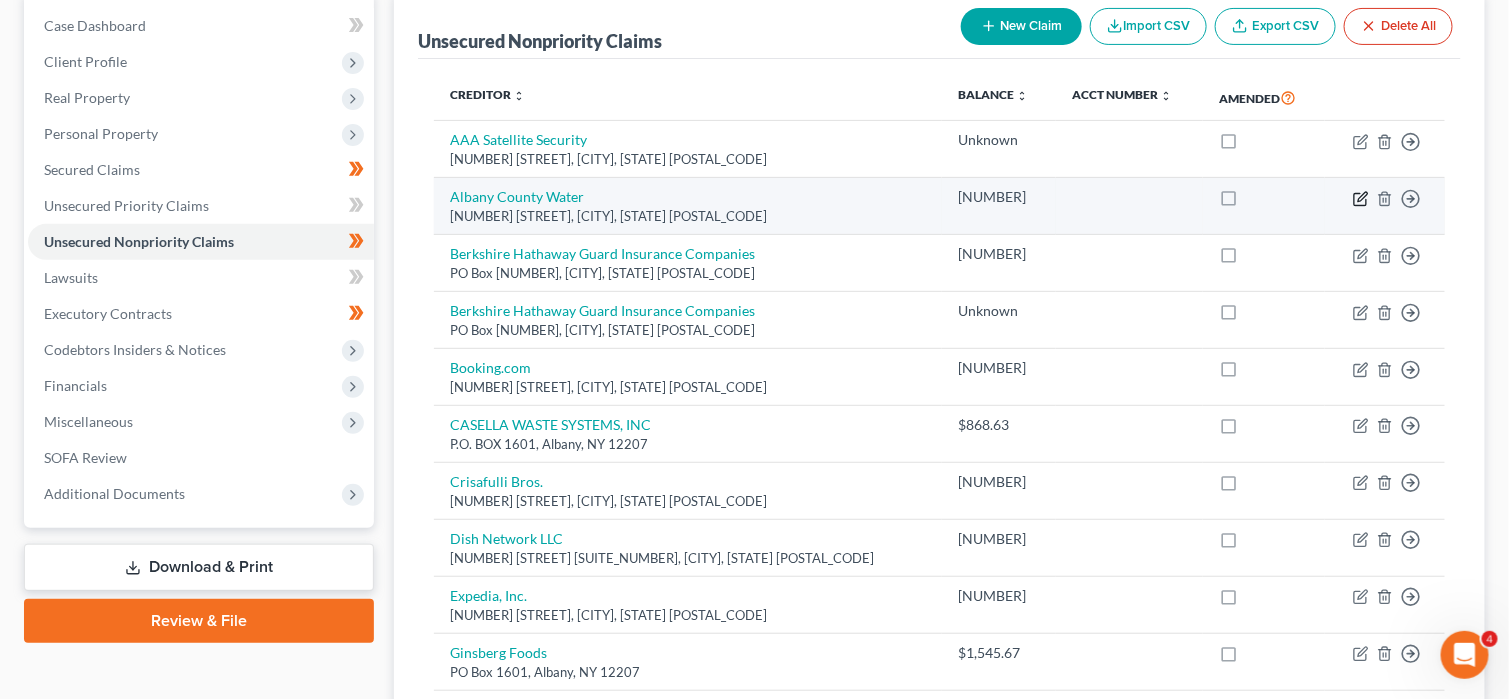 click 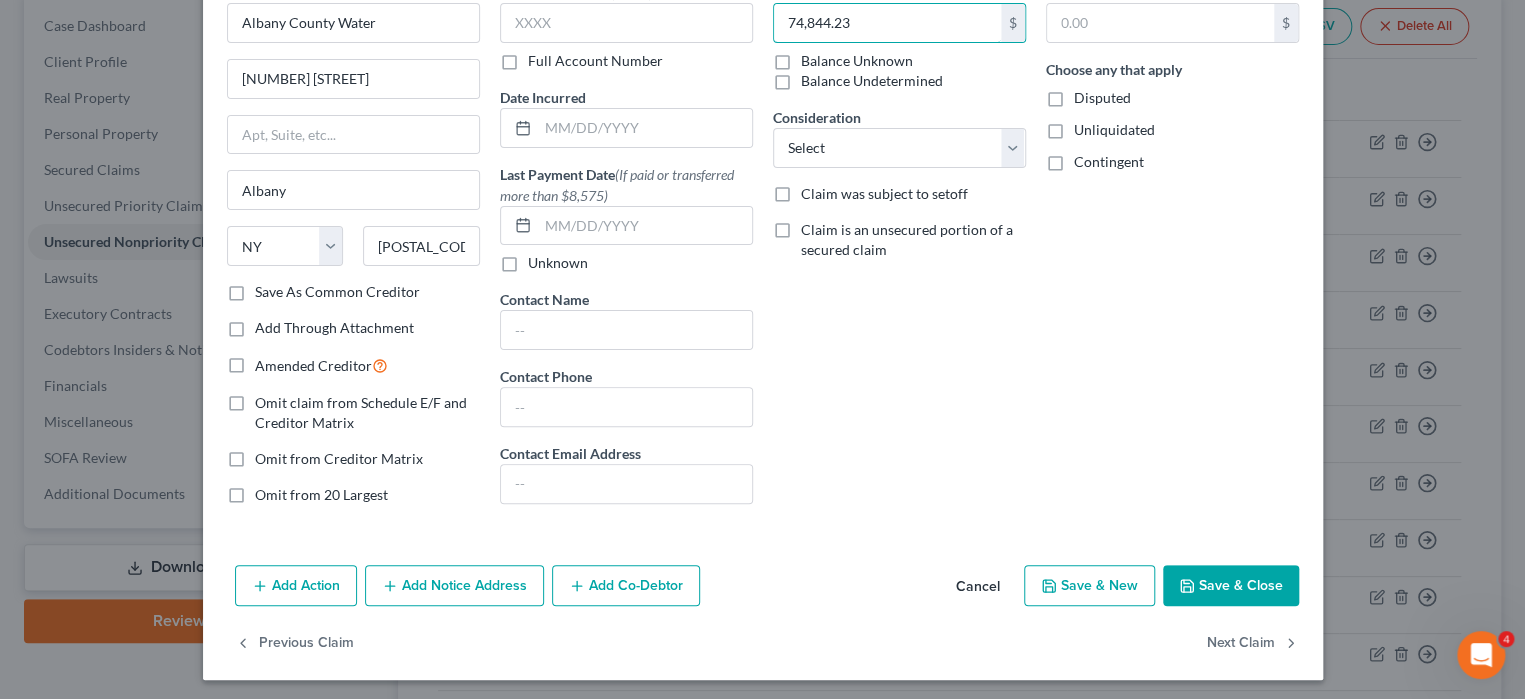 scroll, scrollTop: 112, scrollLeft: 0, axis: vertical 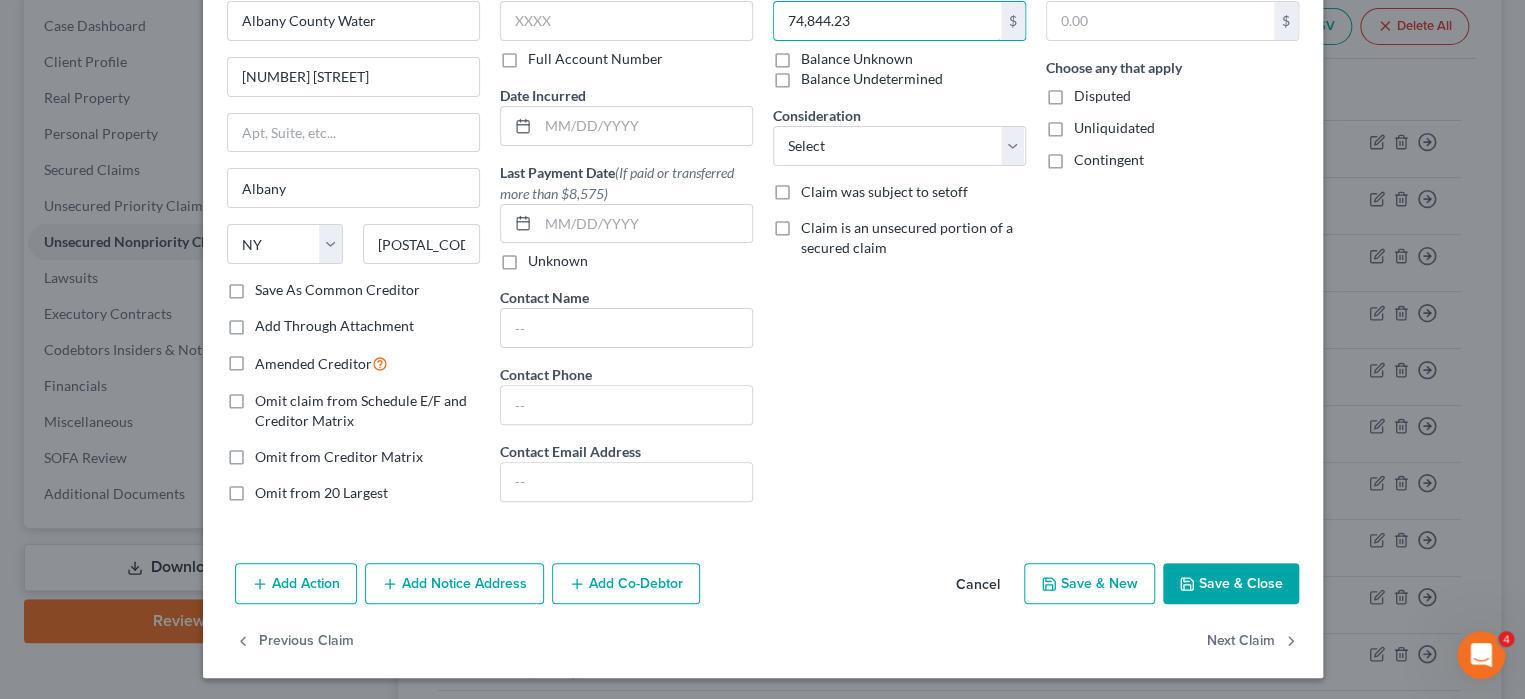 type on "74,844.23" 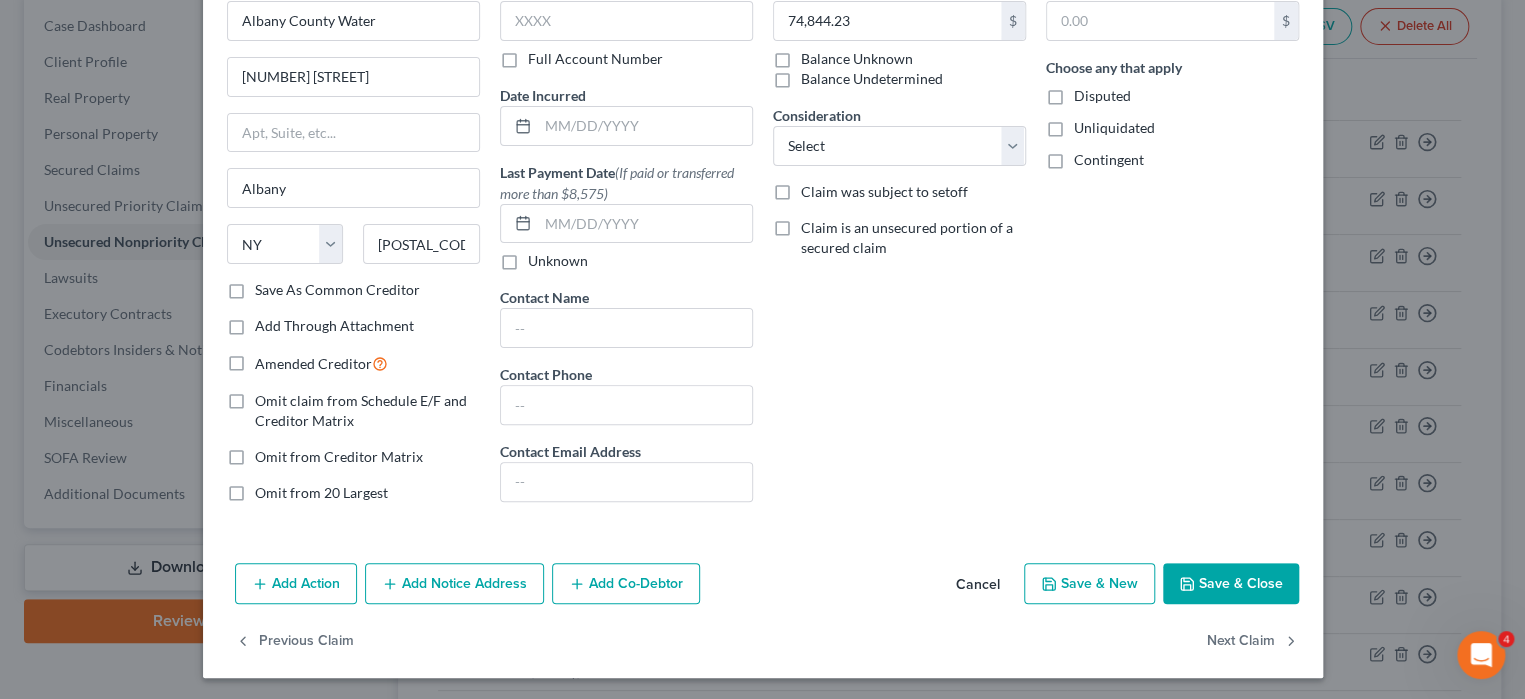 click on "Save & Close" at bounding box center [1231, 584] 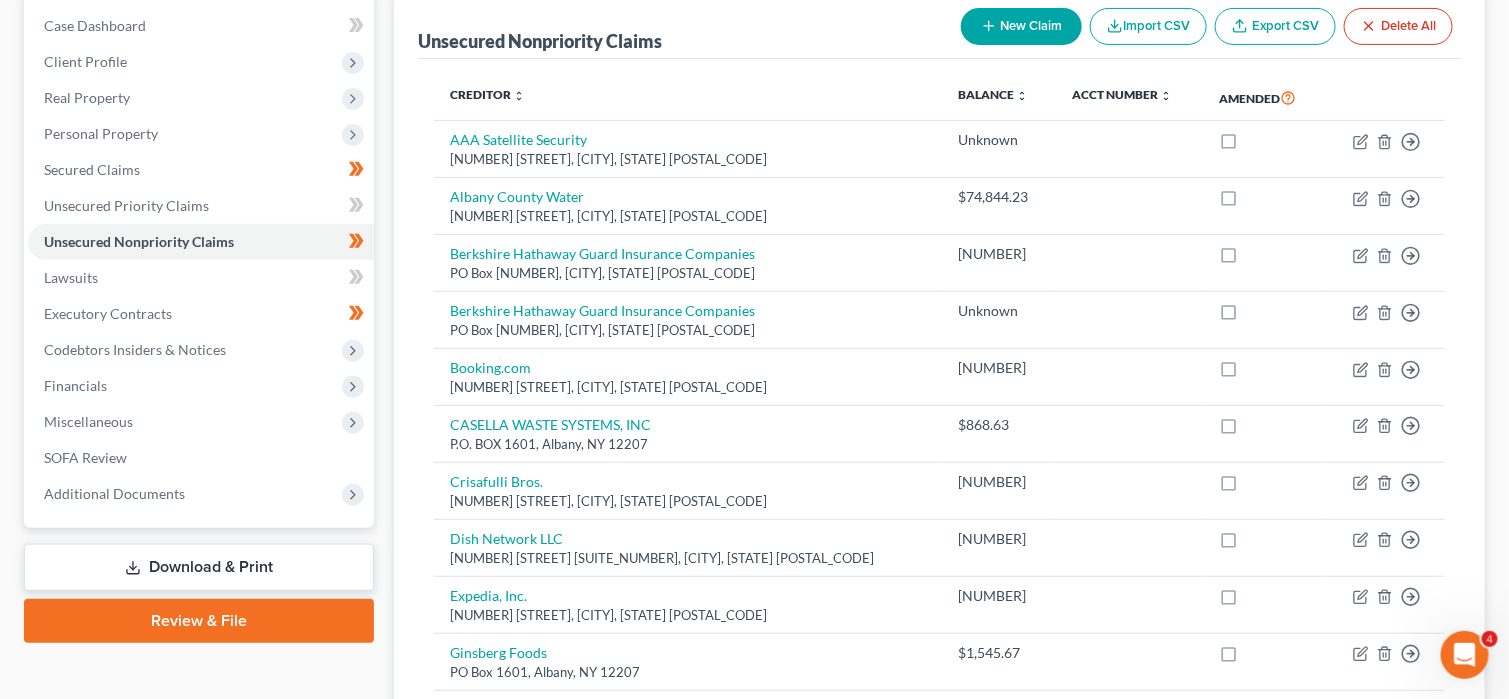 click on "New Claim" at bounding box center (1021, 26) 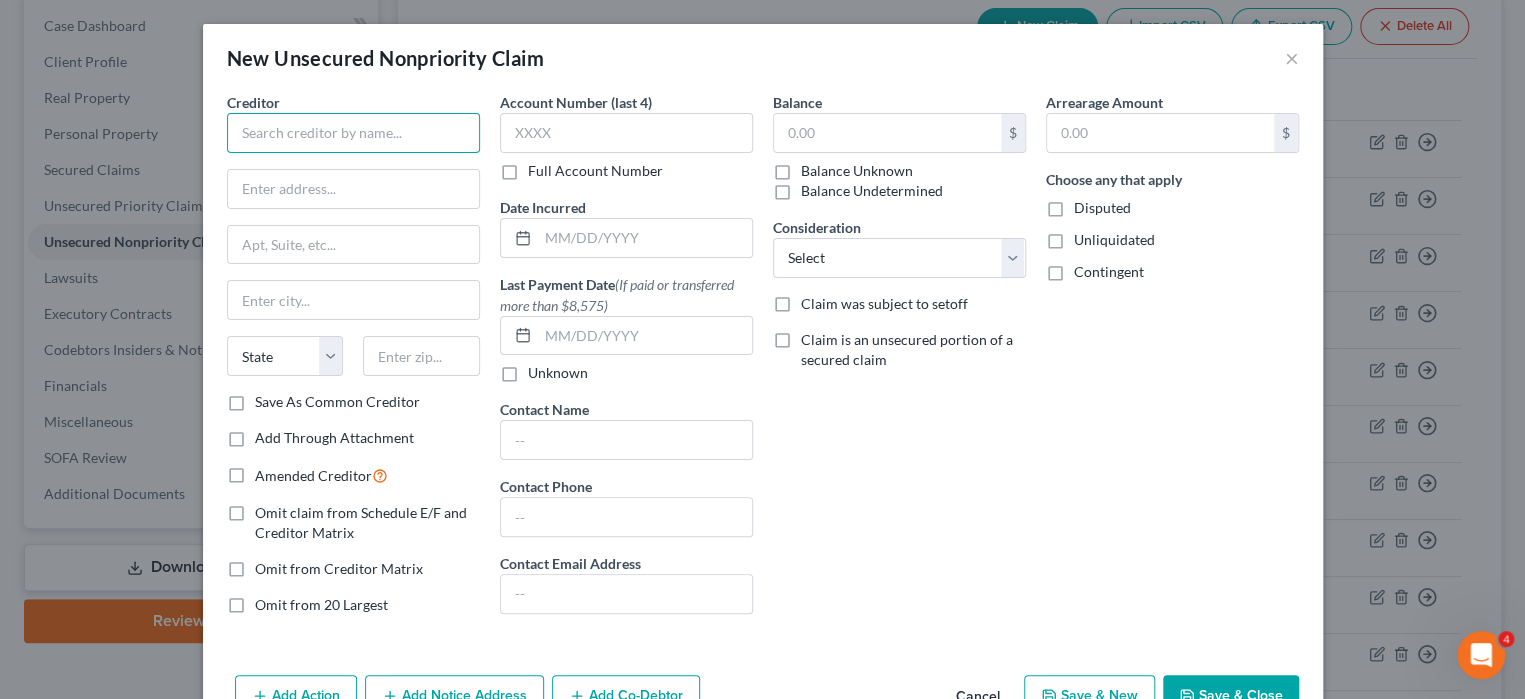 click at bounding box center [353, 133] 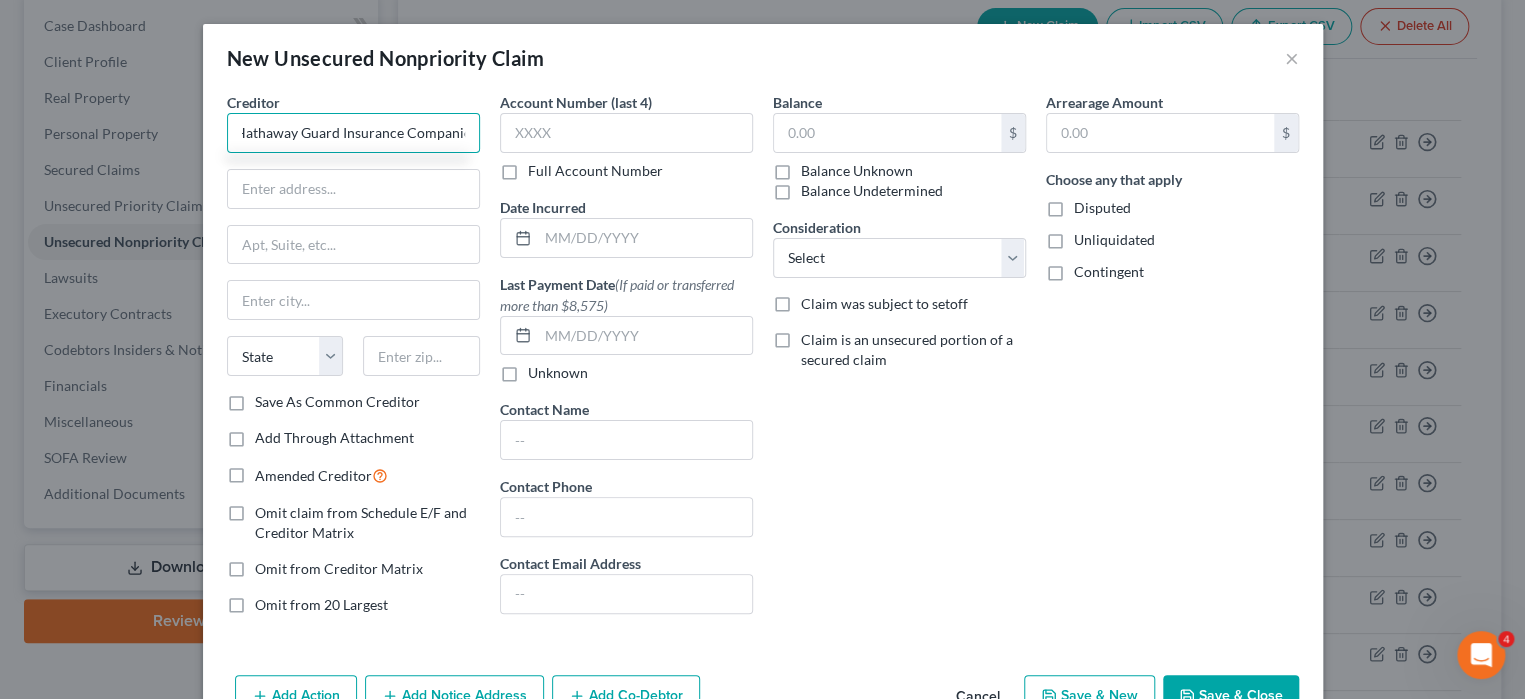 scroll, scrollTop: 0, scrollLeft: 76, axis: horizontal 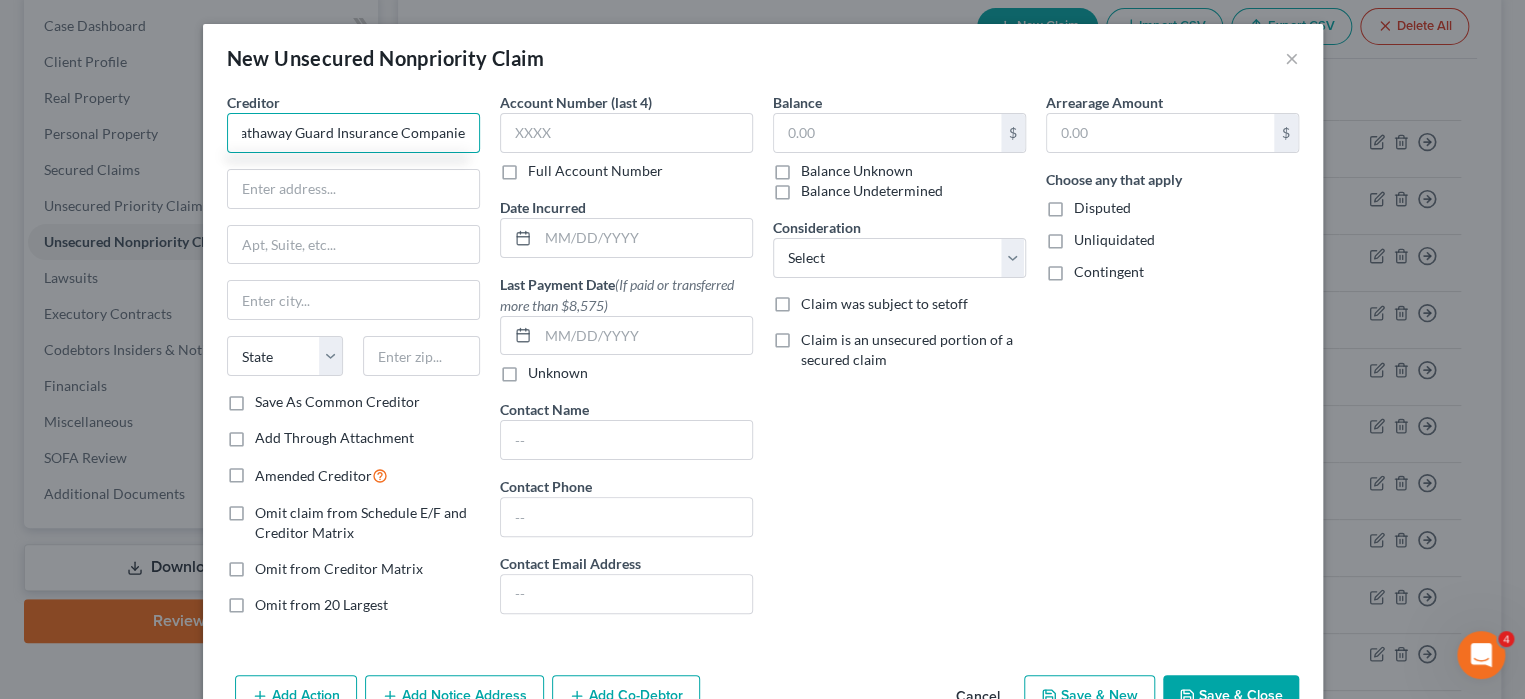 type on "Berkshire Hathaway Guard Insurance Companies" 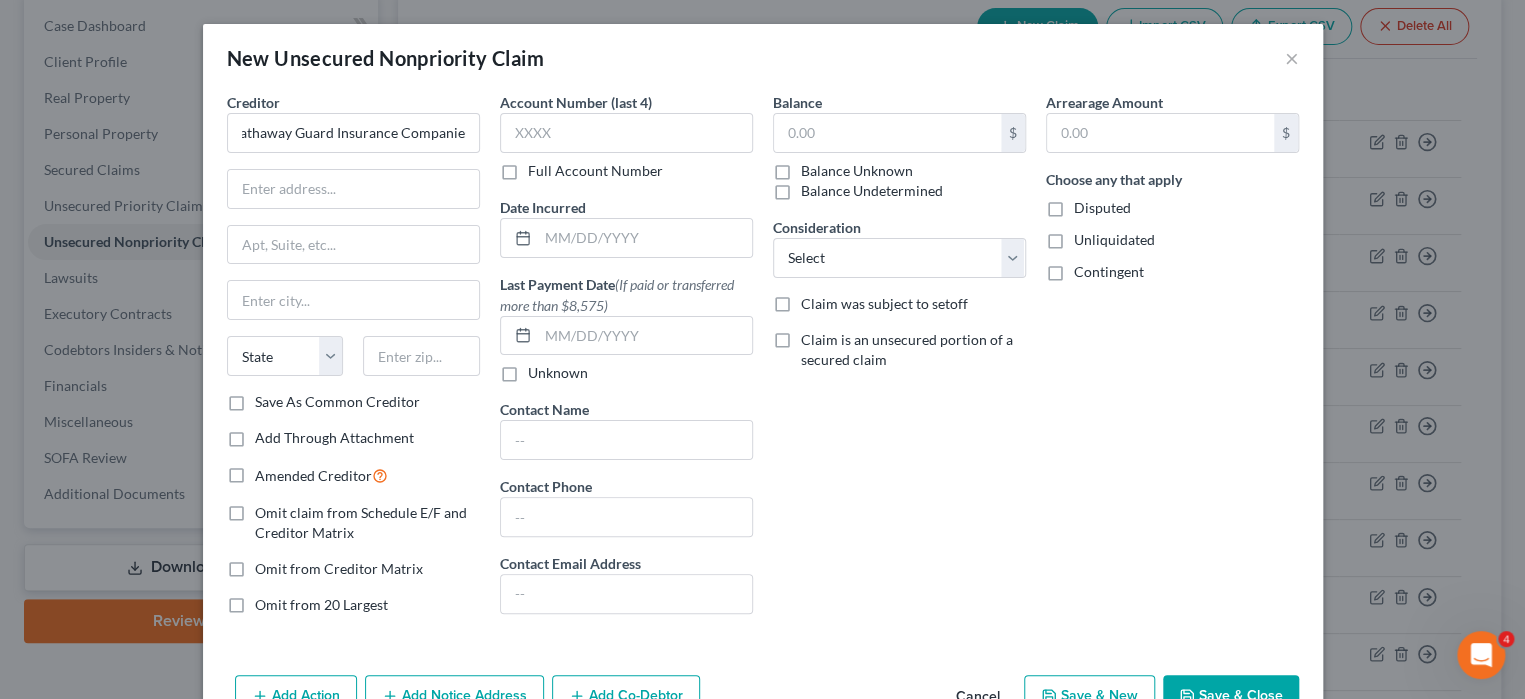 scroll, scrollTop: 0, scrollLeft: 0, axis: both 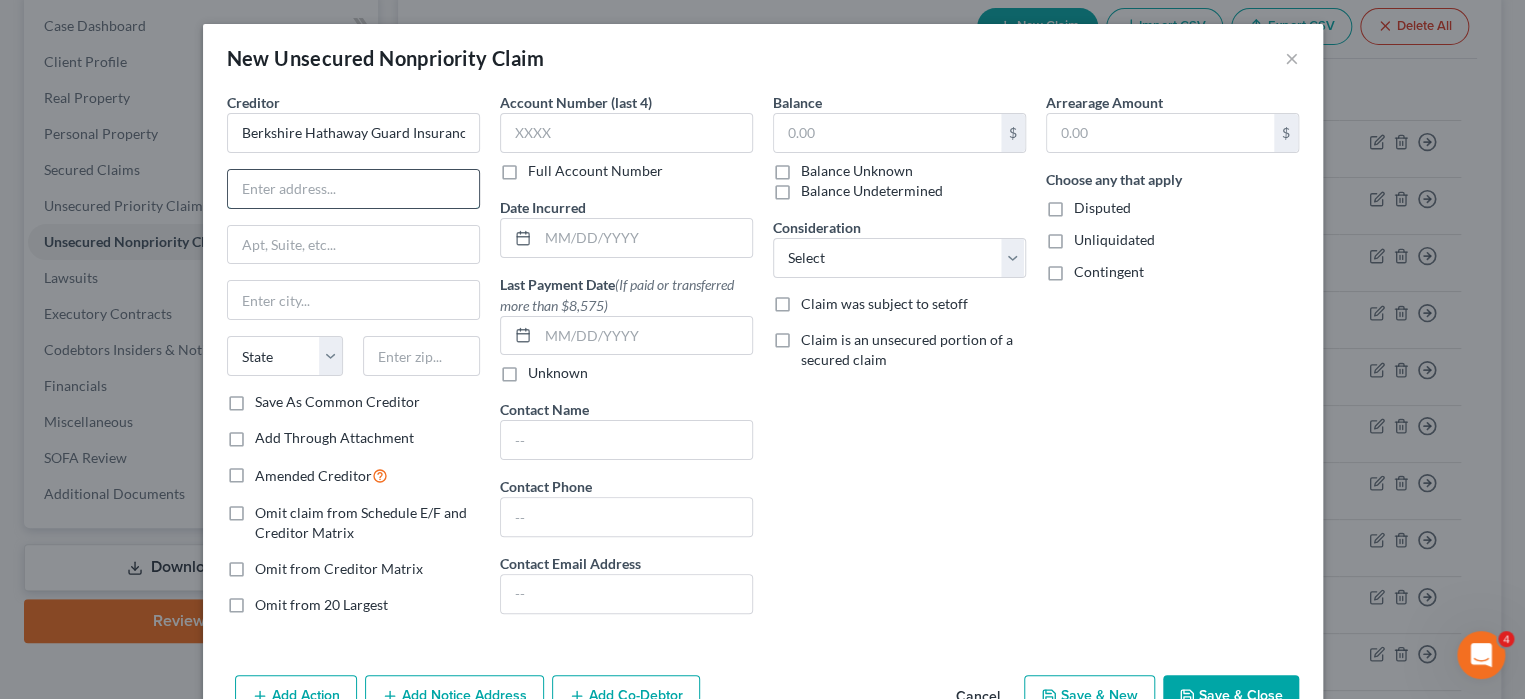 click at bounding box center (353, 189) 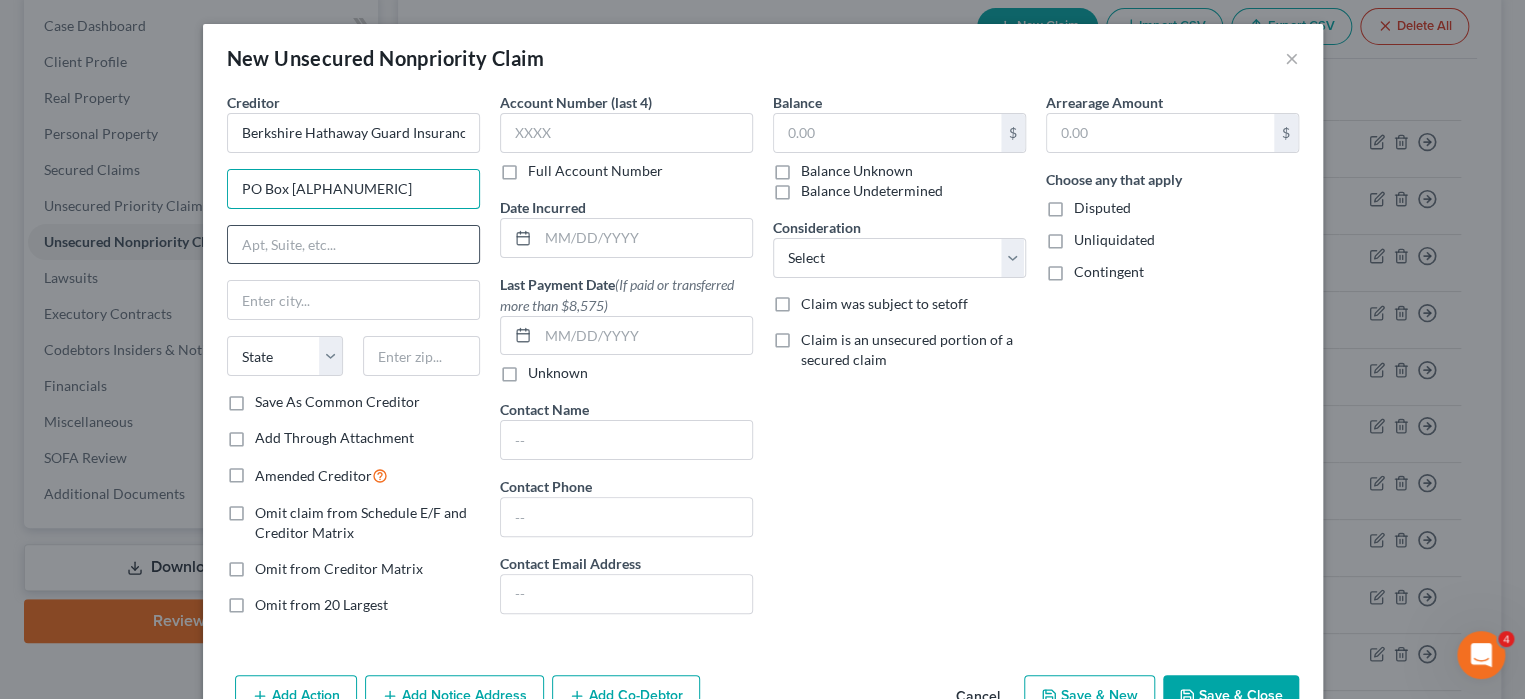 type on "PO Box [ALPHANUMERIC]" 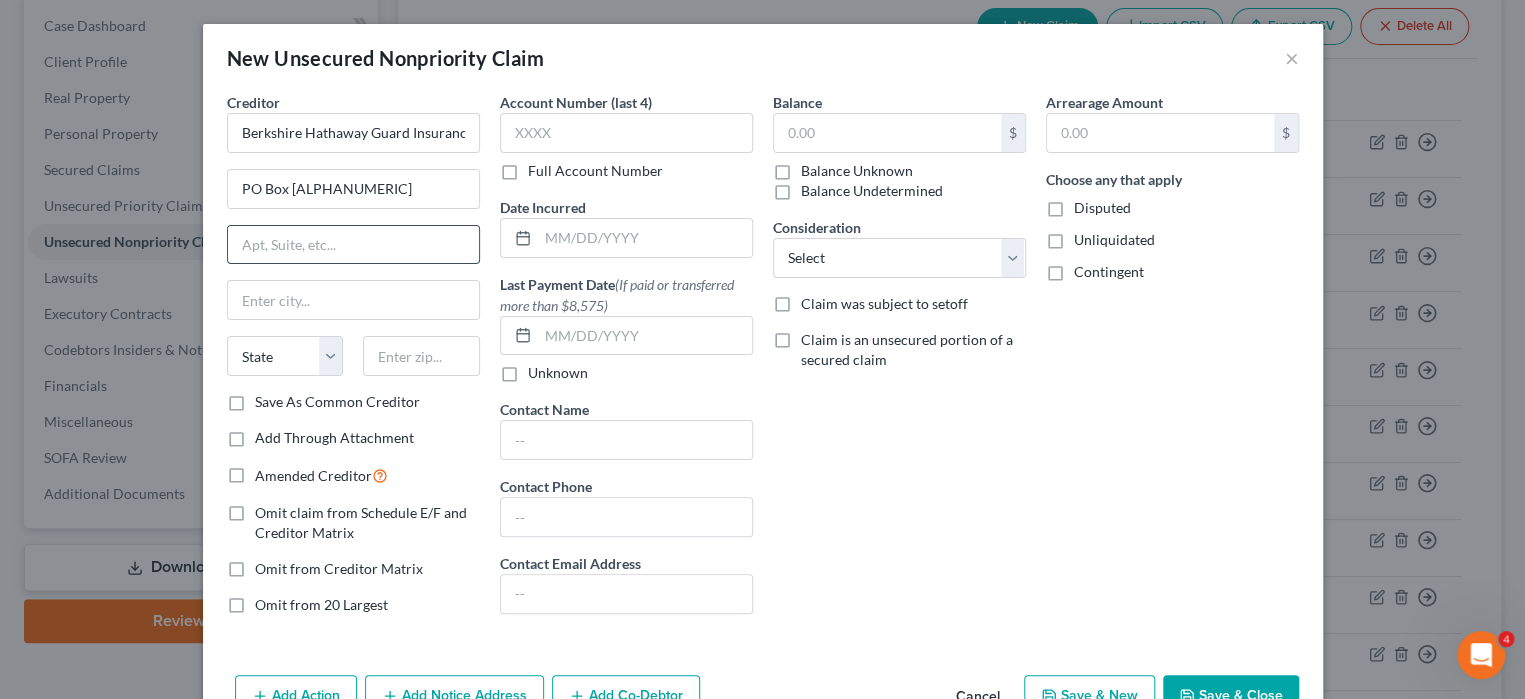 click at bounding box center (353, 245) 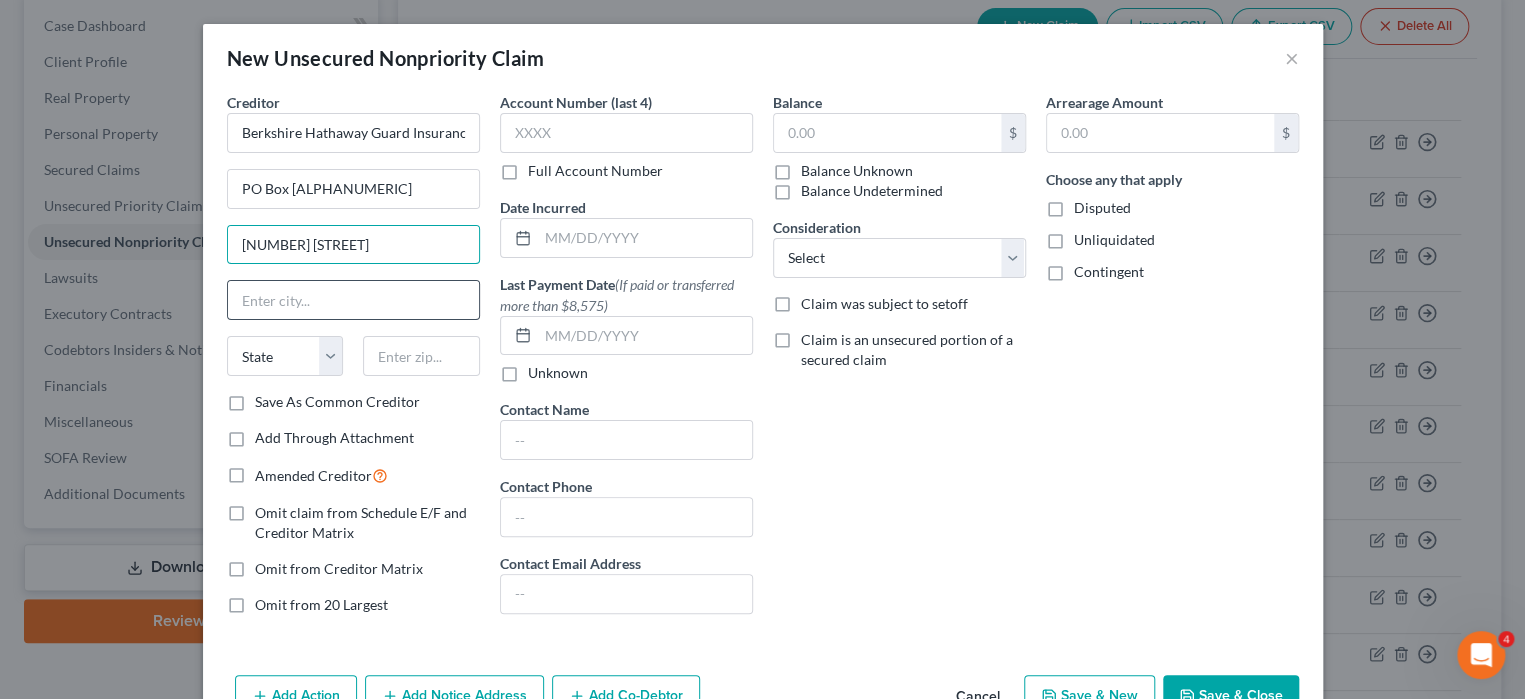 type on "[NUMBER] [STREET]" 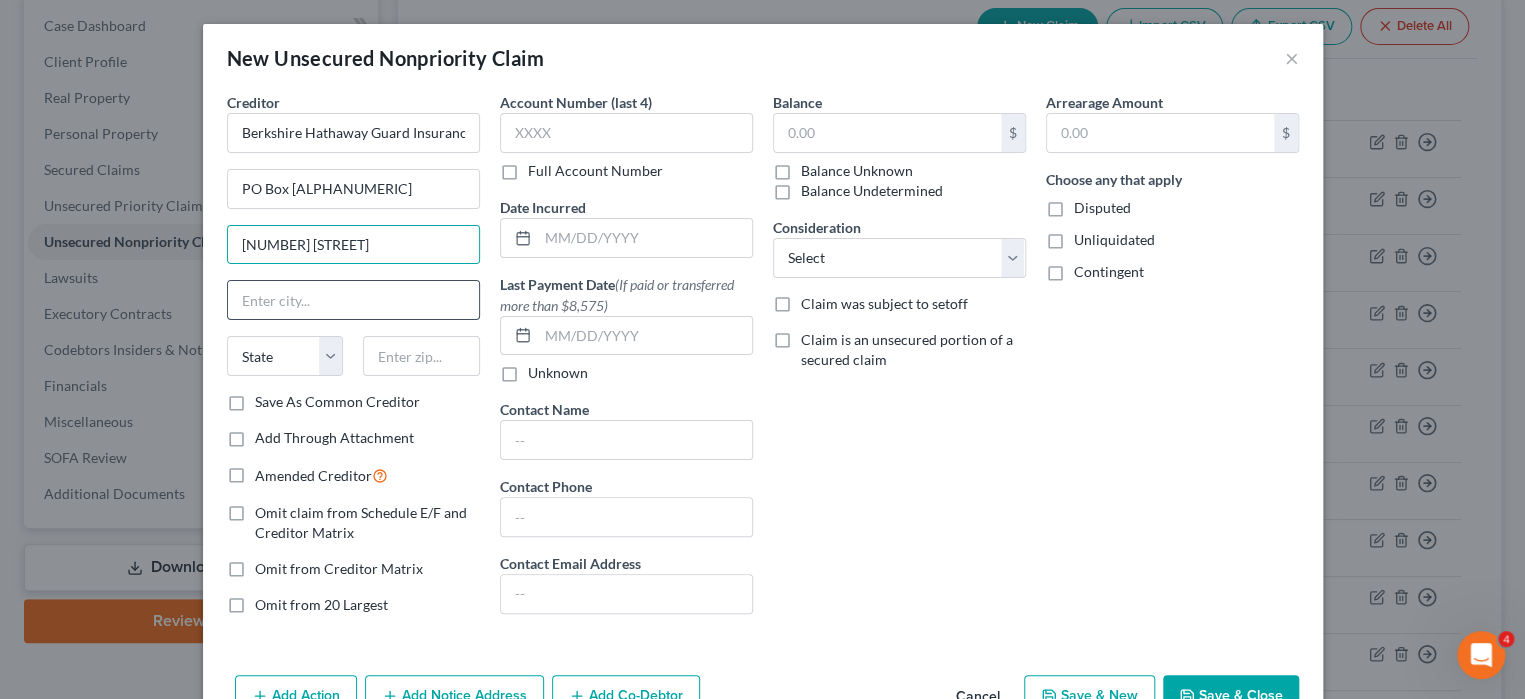 click at bounding box center (353, 300) 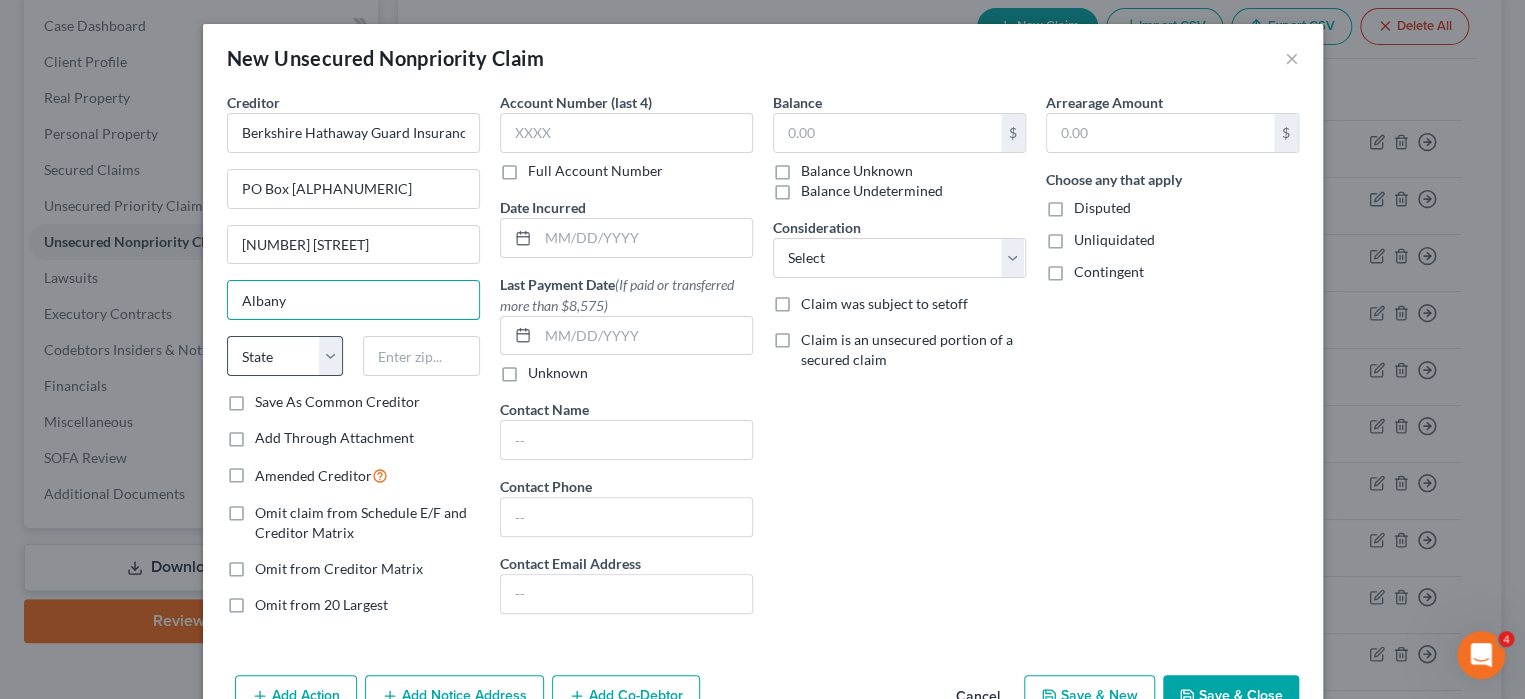 type on "Albany" 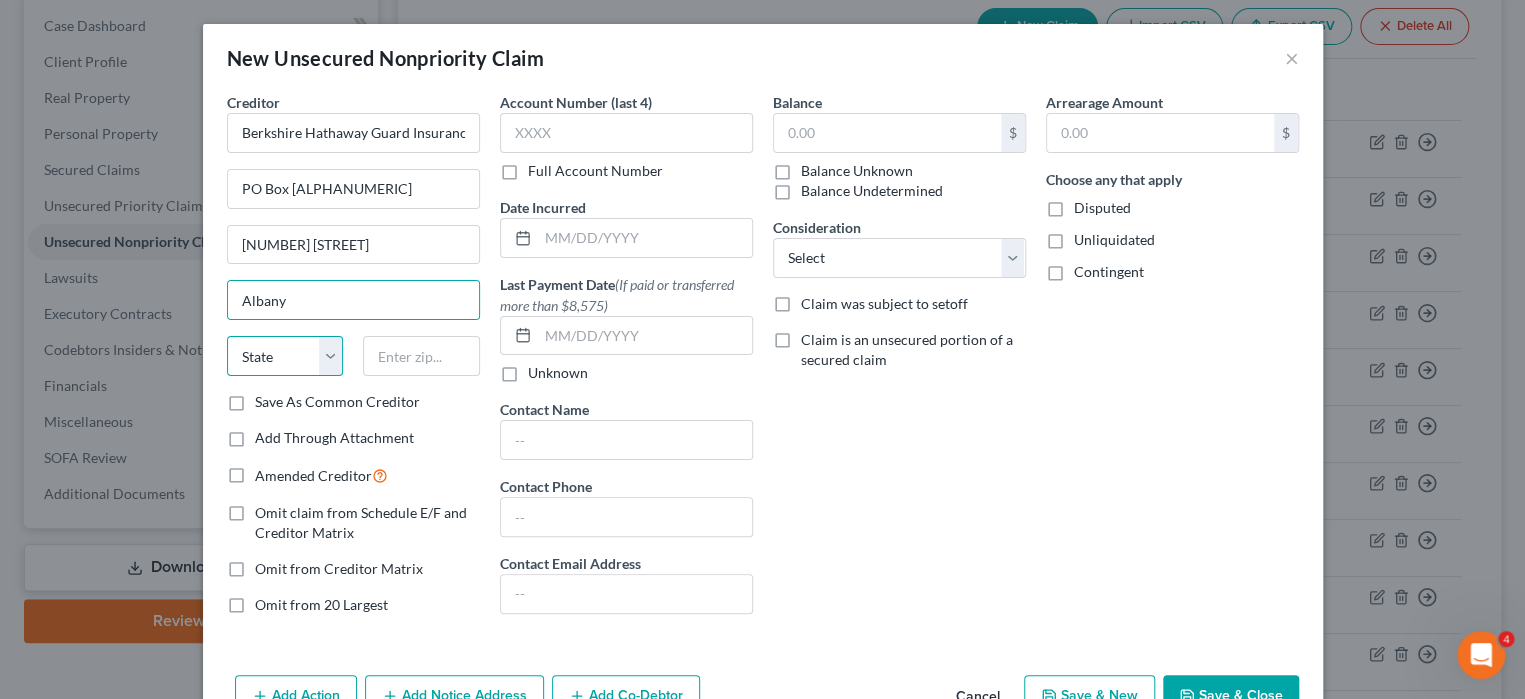 click on "State AL AK AR AZ CA CO CT DE DC FL GA GU HI ID IL IN IA KS KY LA ME MD MA MI MN MS MO MT NC ND NE NV NH NJ NM NY OH OK OR PA PR RI SC SD TN TX UT VI VA VT WA WV WI WY" at bounding box center [285, 356] 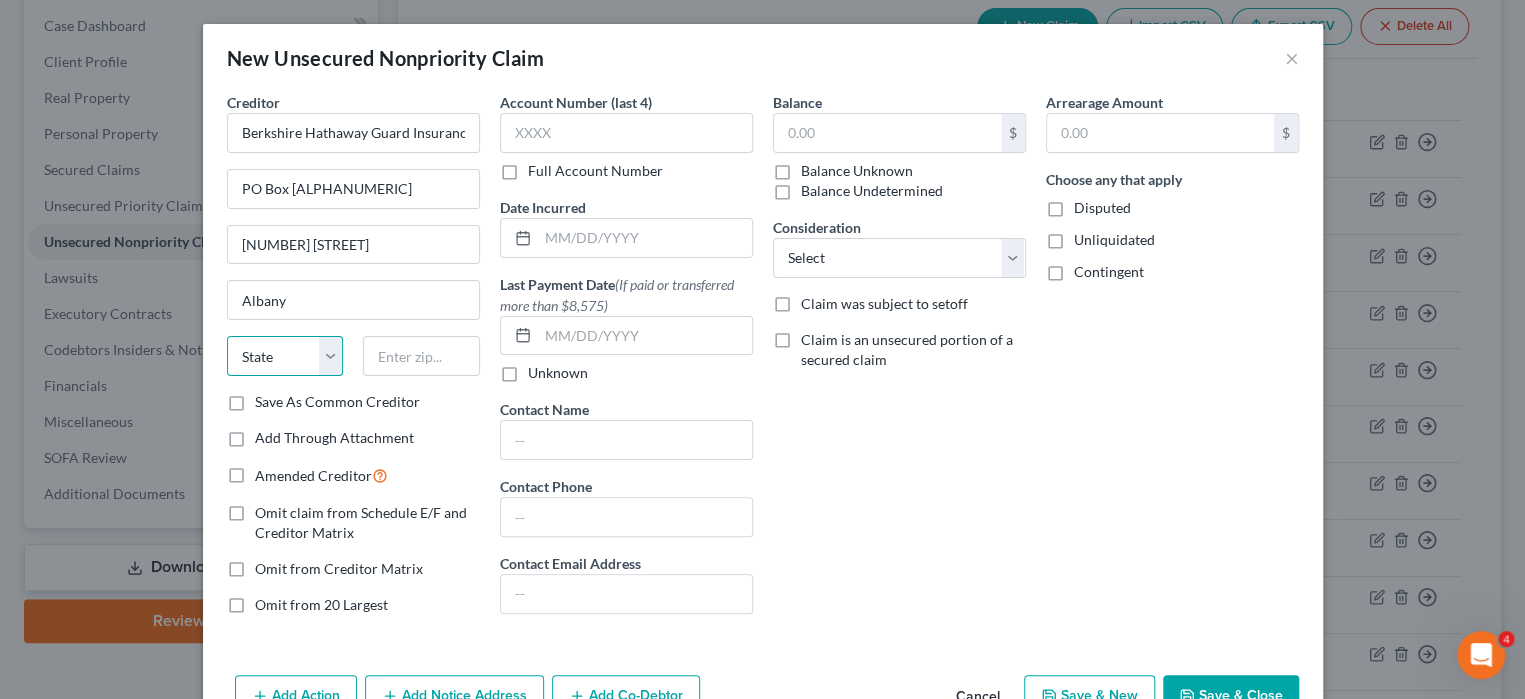 select on "39" 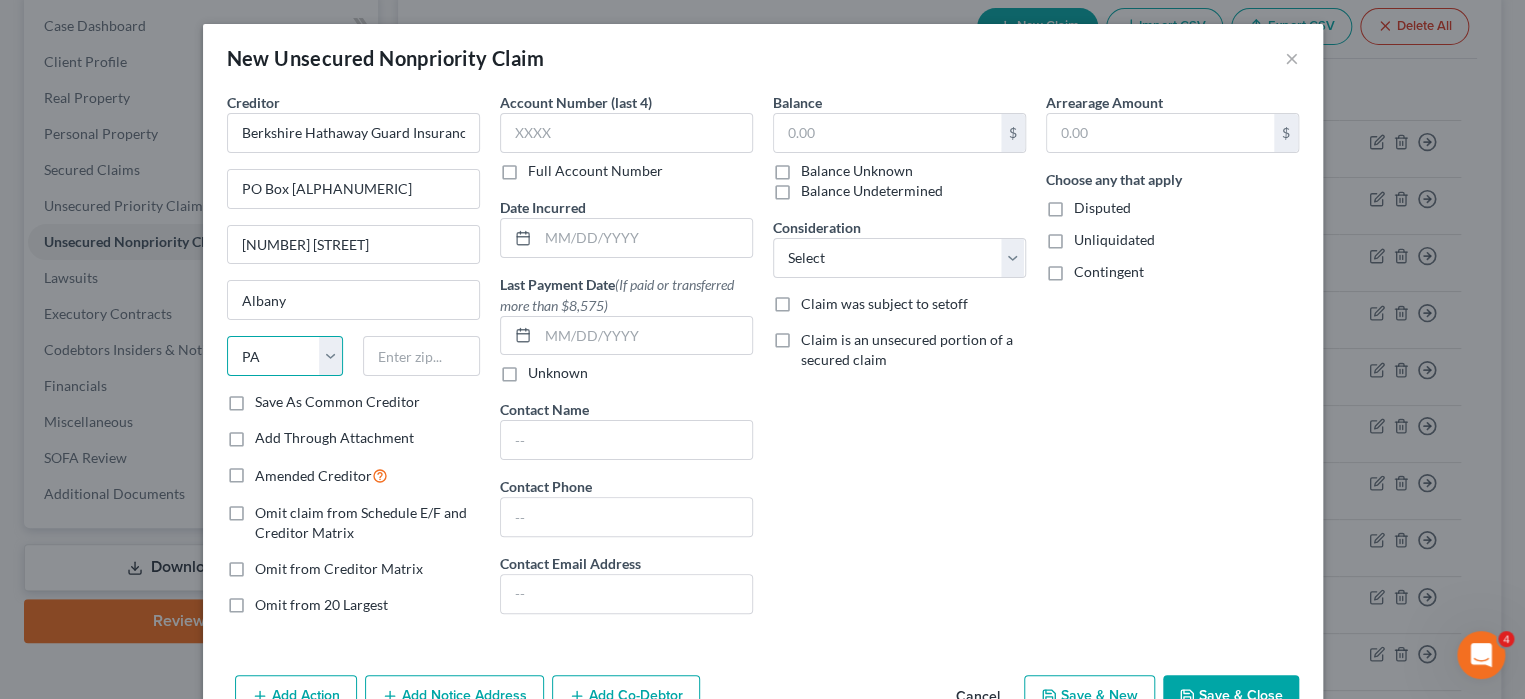 click on "State AL AK AR AZ CA CO CT DE DC FL GA GU HI ID IL IN IA KS KY LA ME MD MA MI MN MS MO MT NC ND NE NV NH NJ NM NY OH OK OR PA PR RI SC SD TN TX UT VI VA VT WA WV WI WY" at bounding box center (285, 356) 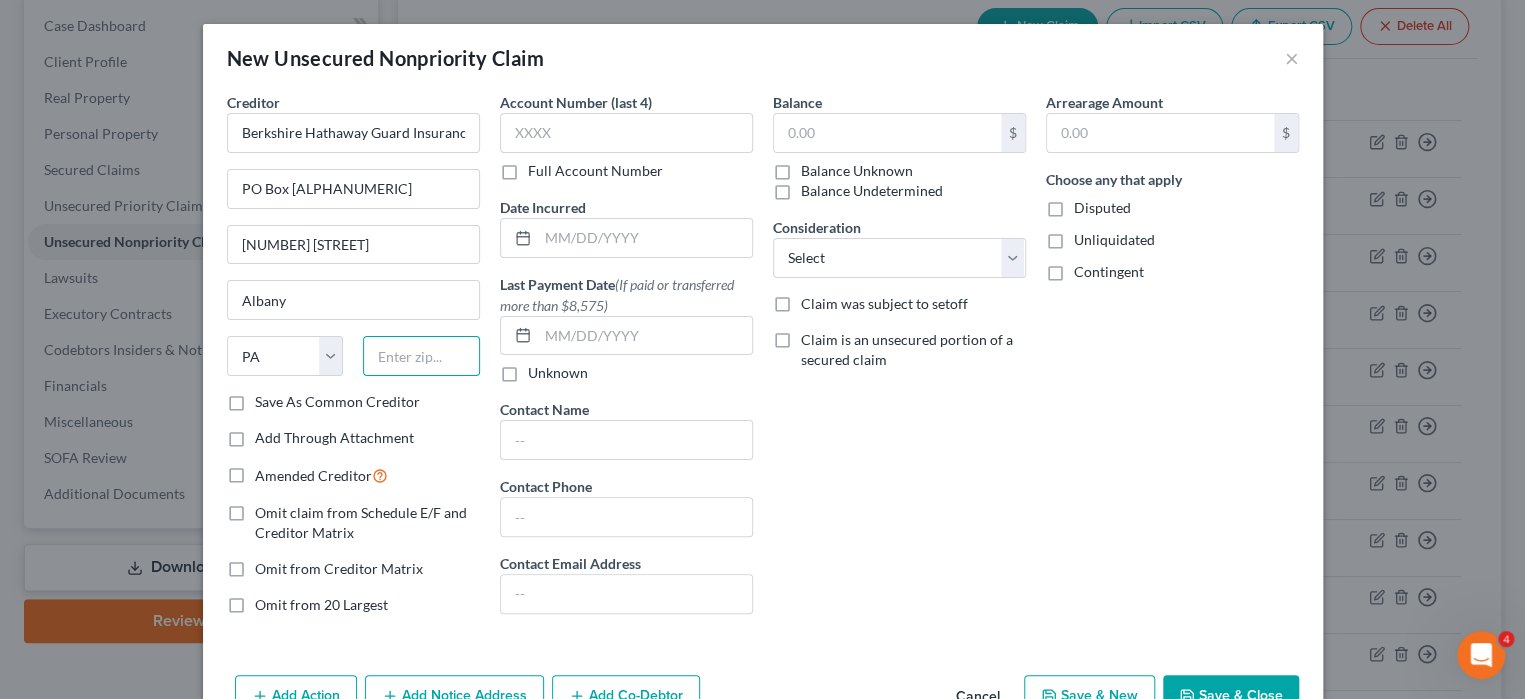 click at bounding box center [421, 356] 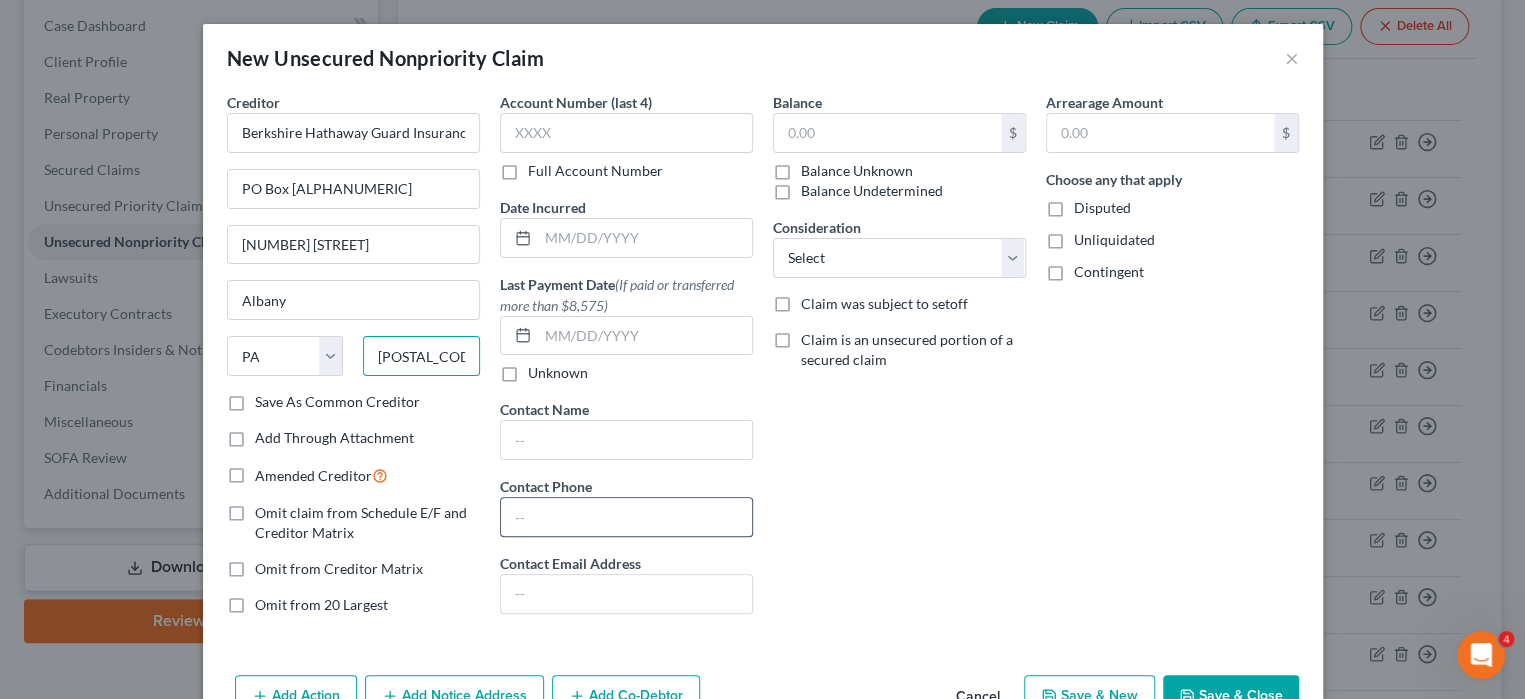 type on "[POSTAL_CODE_PART]" 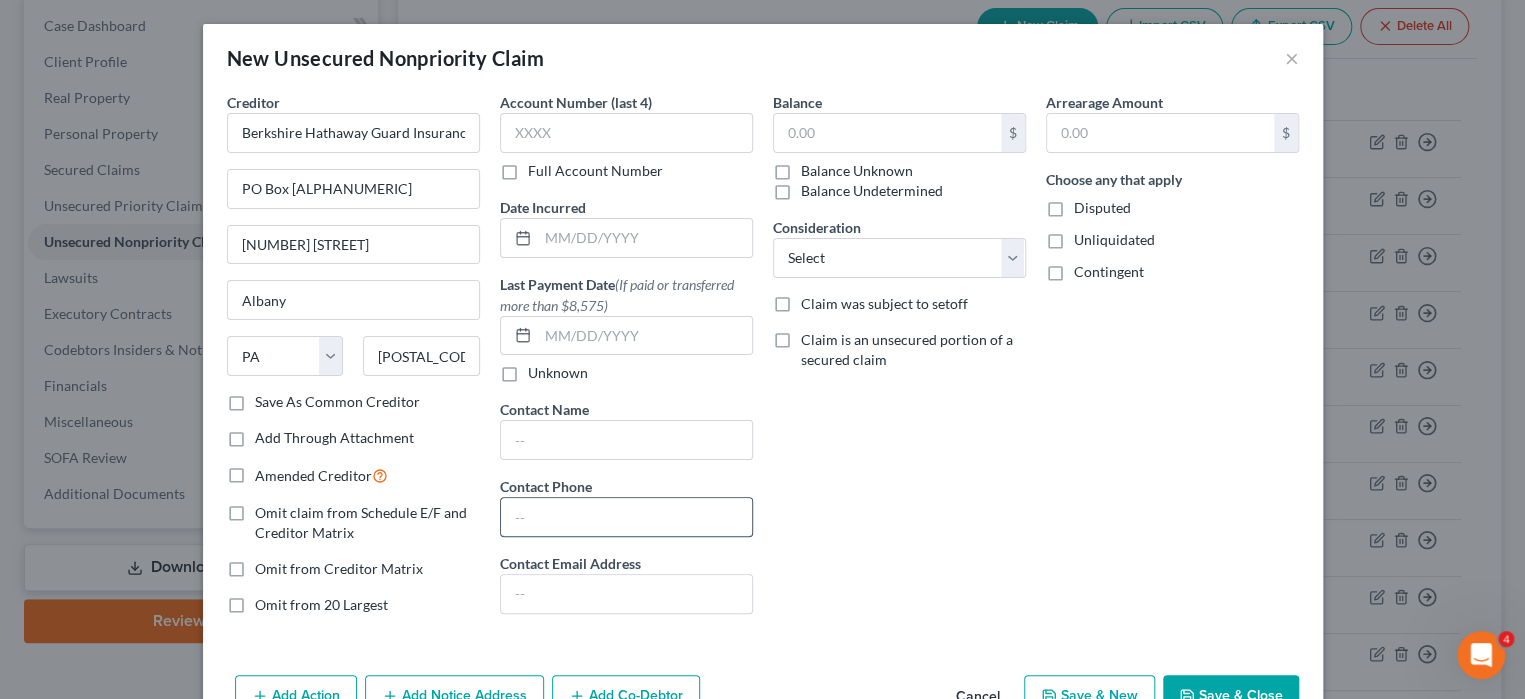 click at bounding box center [626, 517] 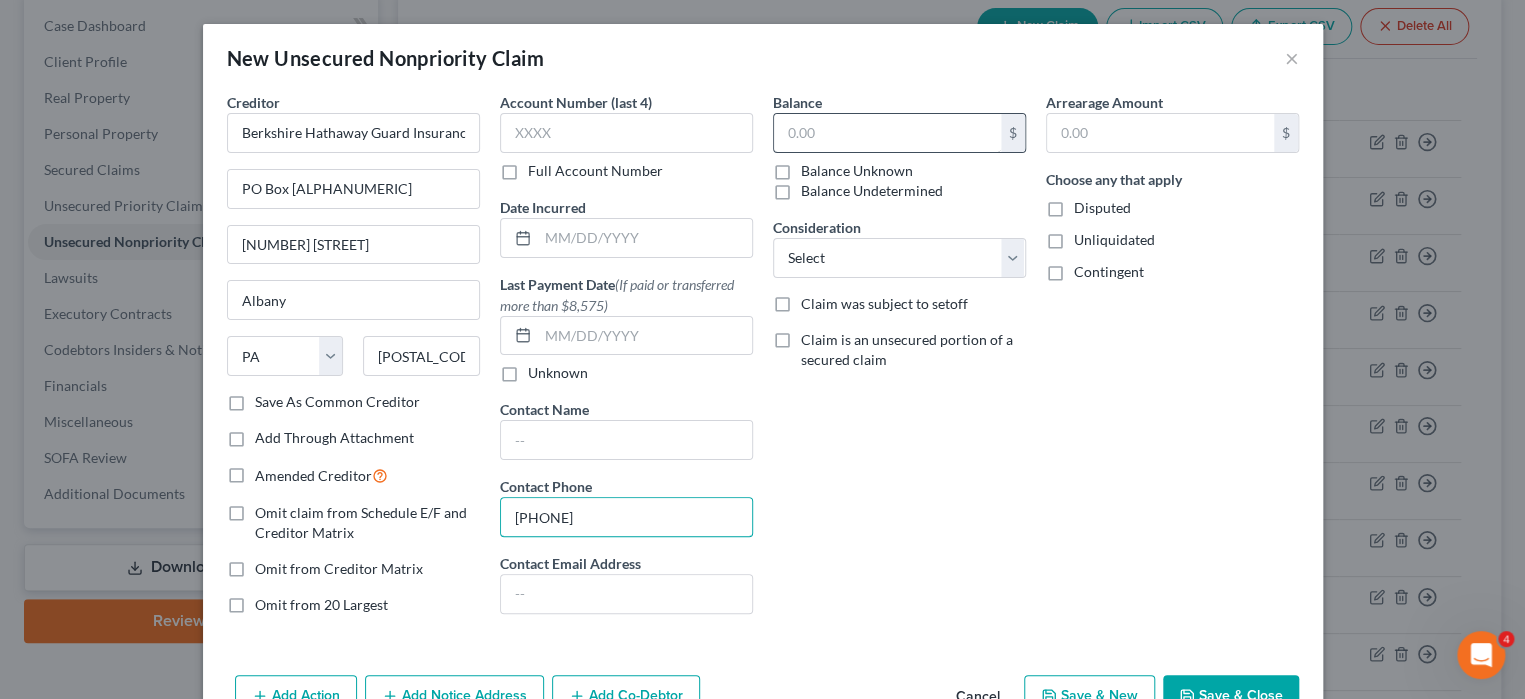 type on "[PHONE]" 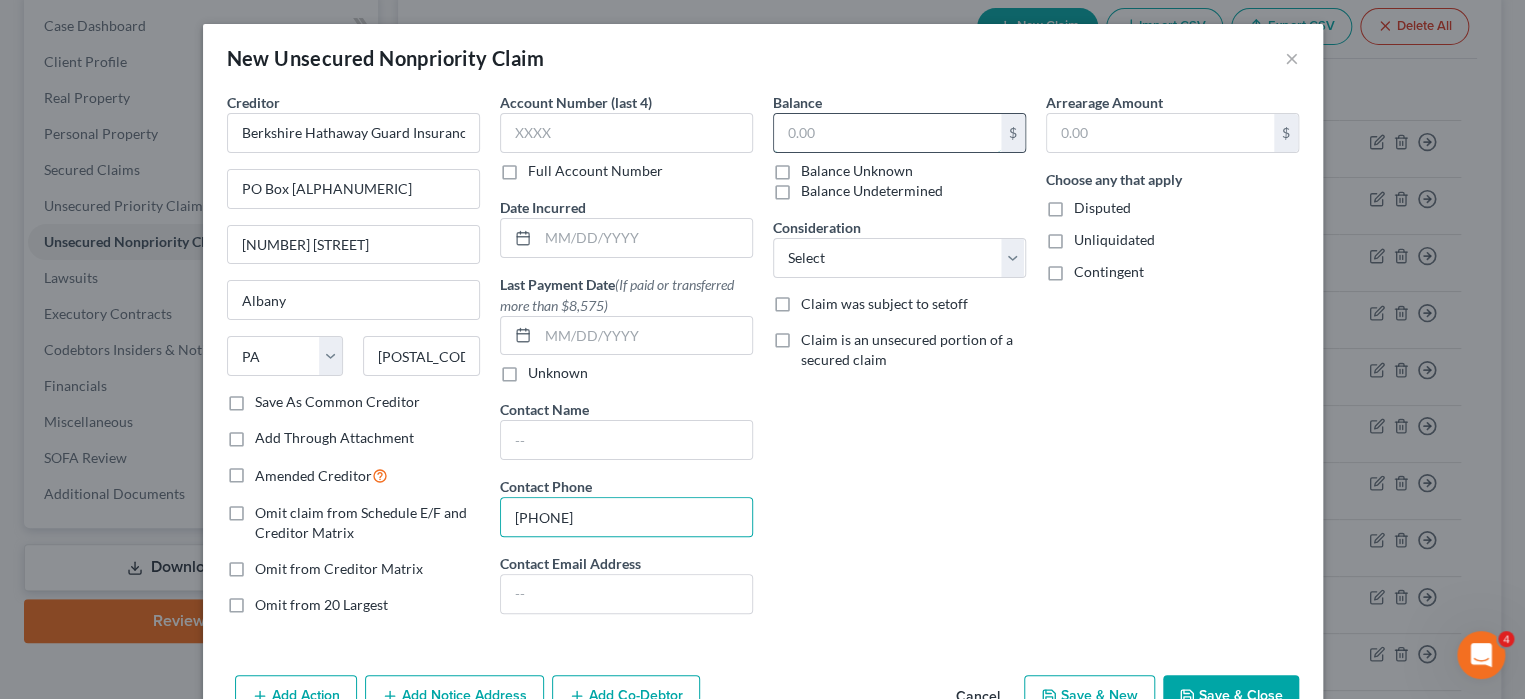 click at bounding box center [887, 133] 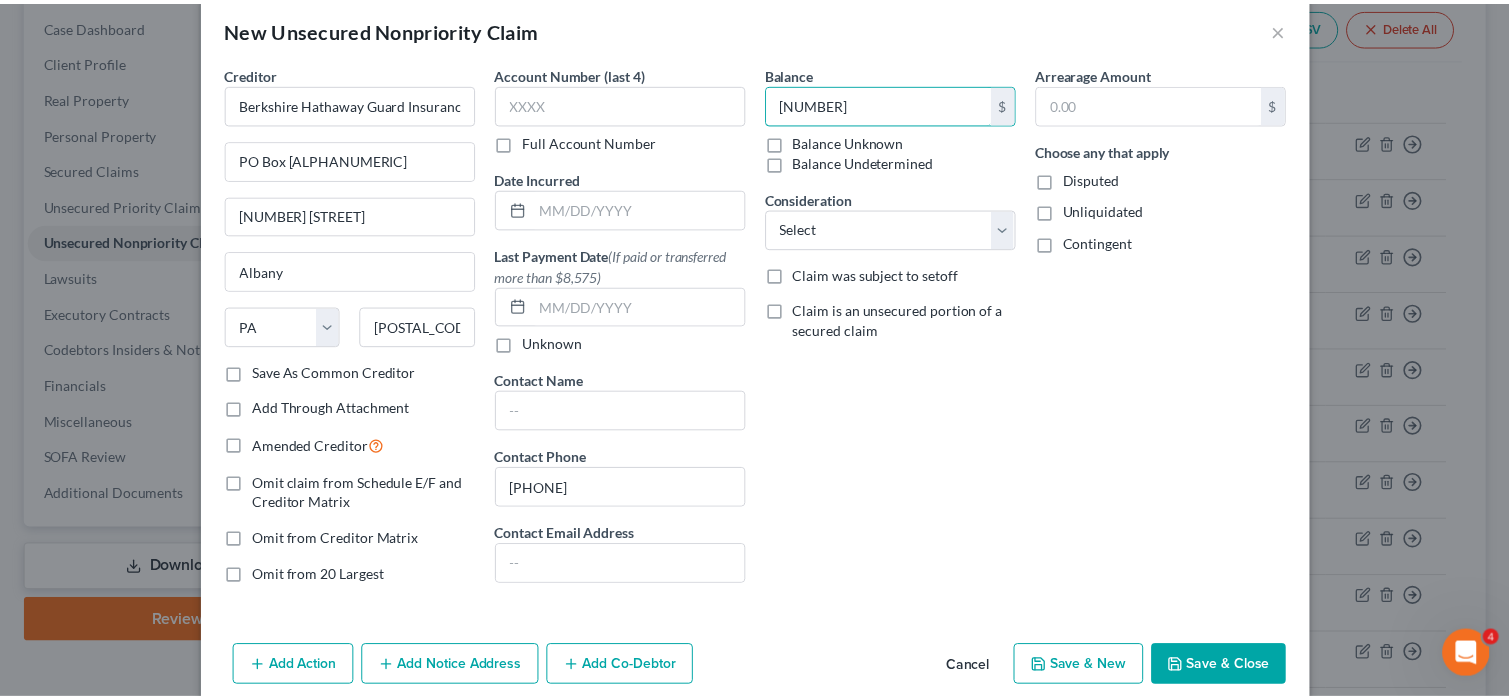 scroll, scrollTop: 54, scrollLeft: 0, axis: vertical 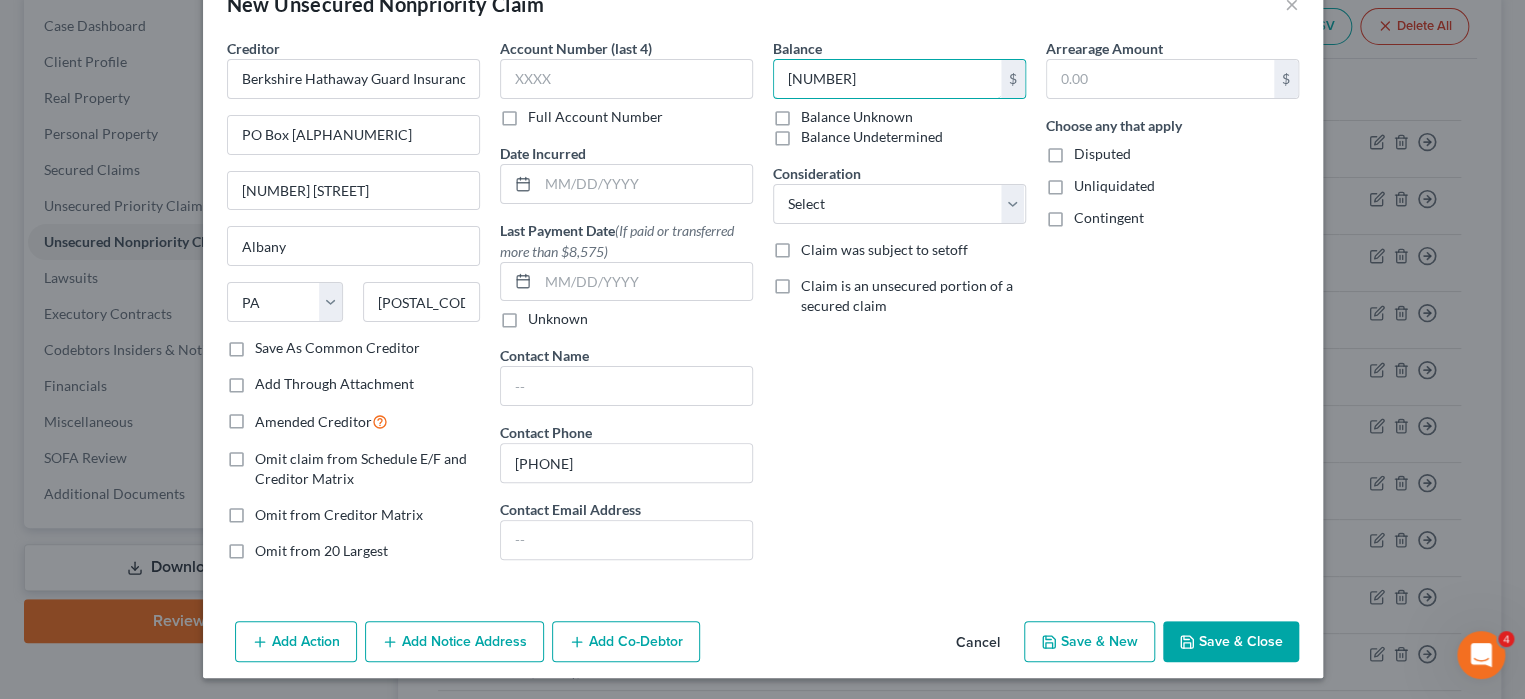 type on "[NUMBER]" 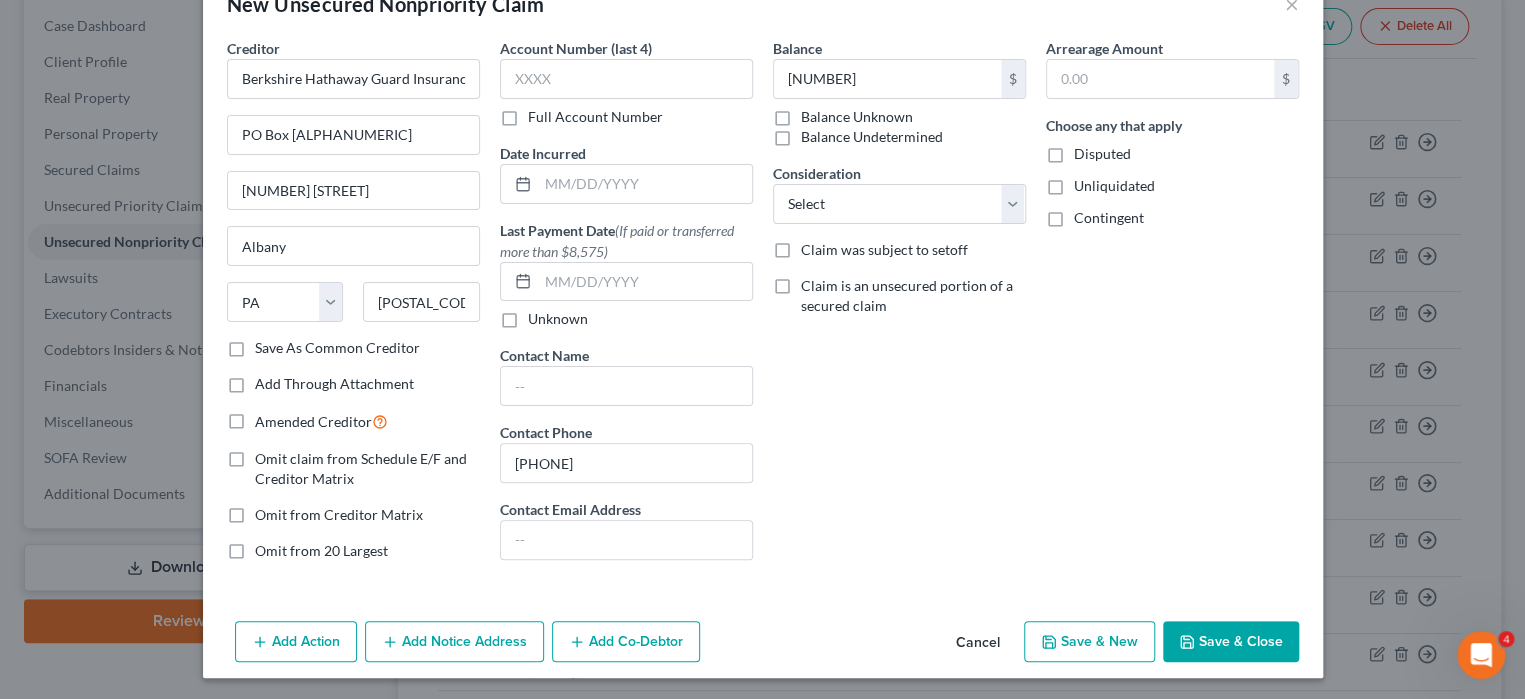 click on "Save & Close" at bounding box center [1231, 642] 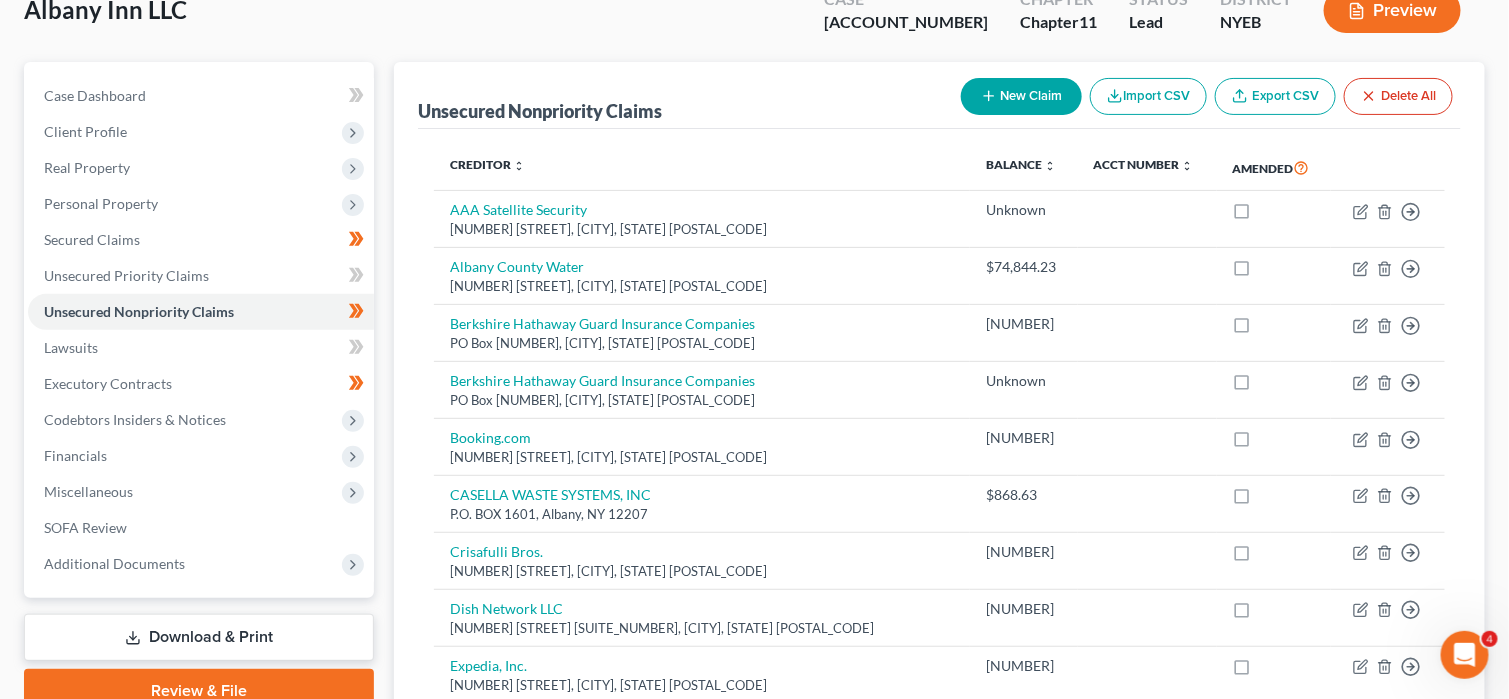 scroll, scrollTop: 100, scrollLeft: 0, axis: vertical 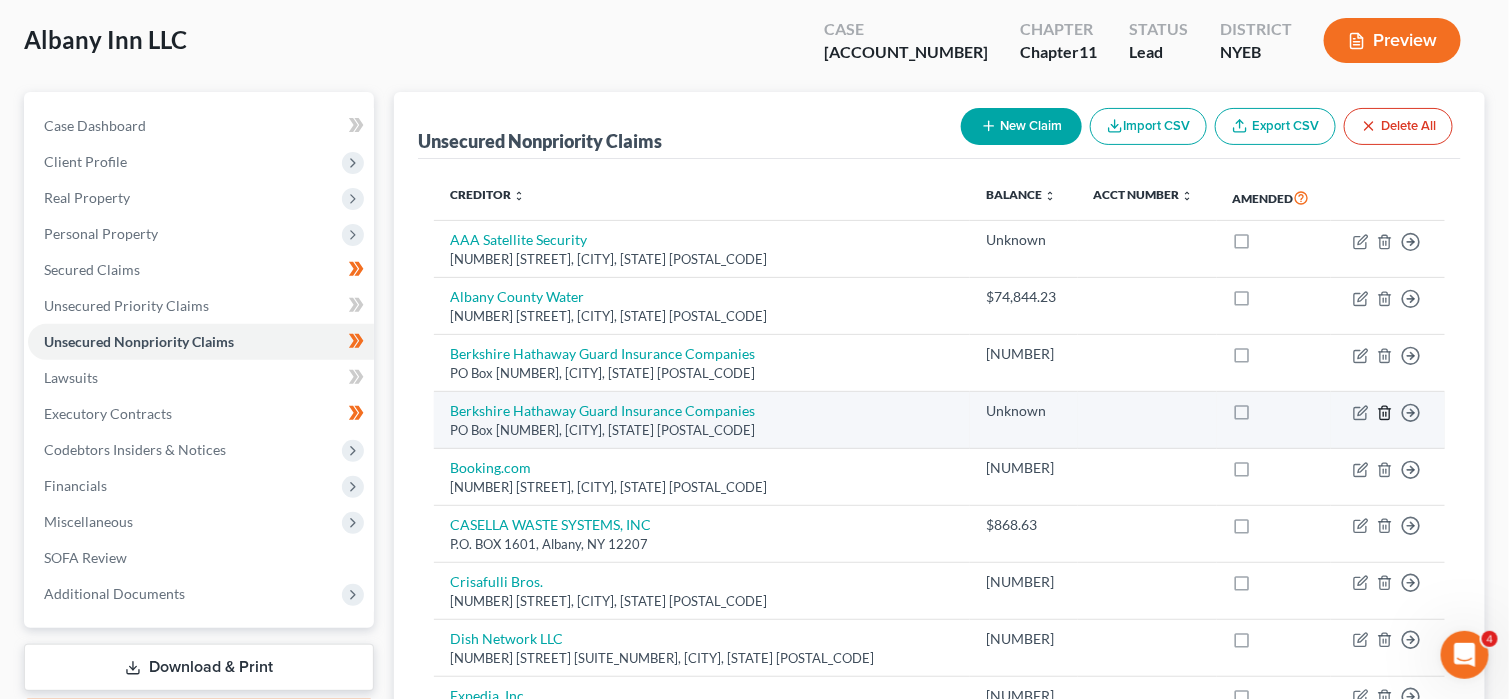 click 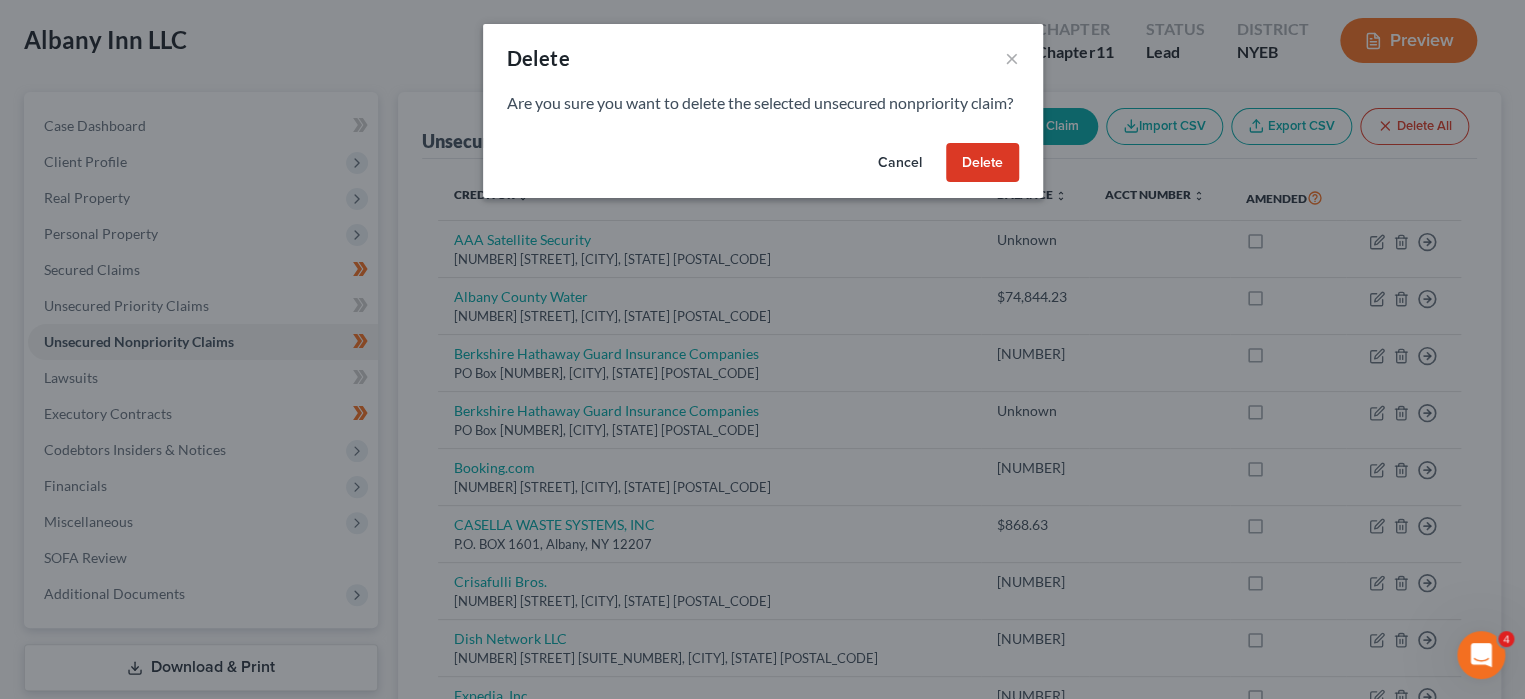 click on "Delete" at bounding box center (982, 163) 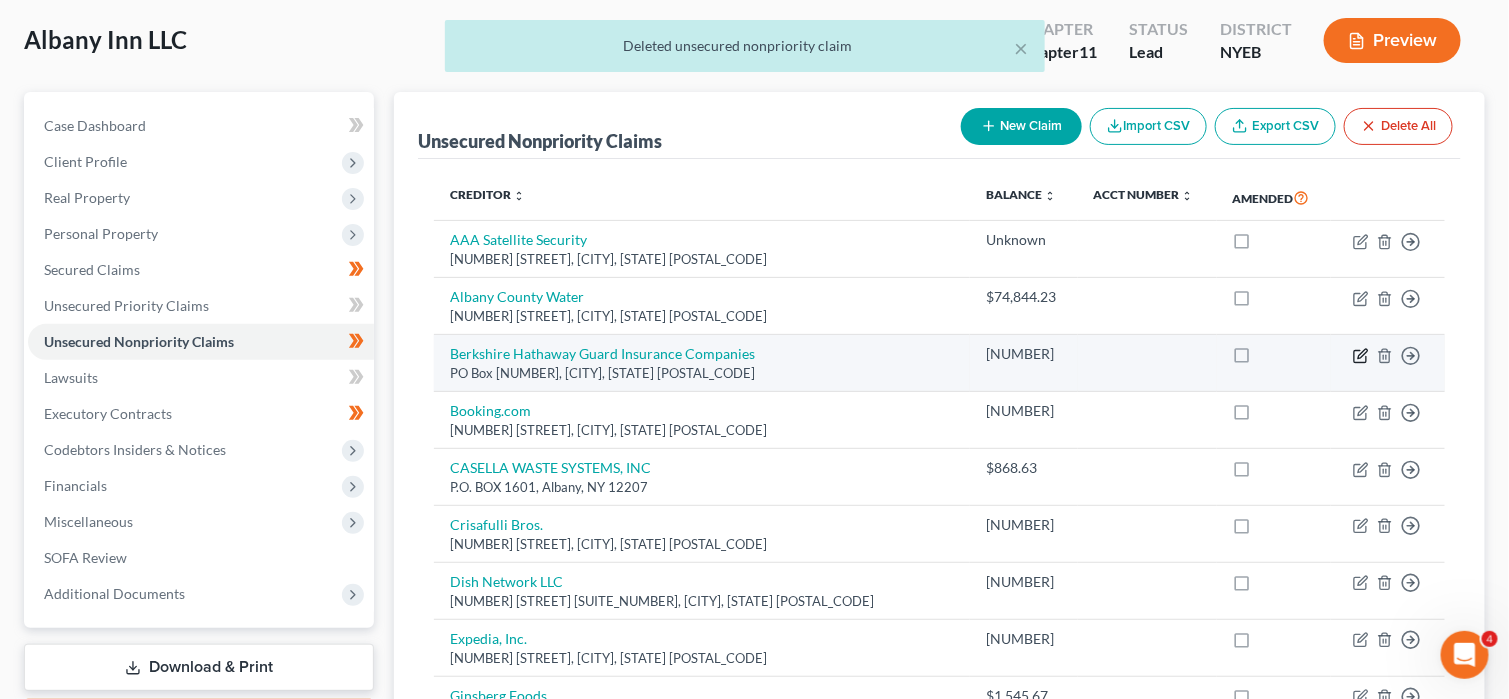 click 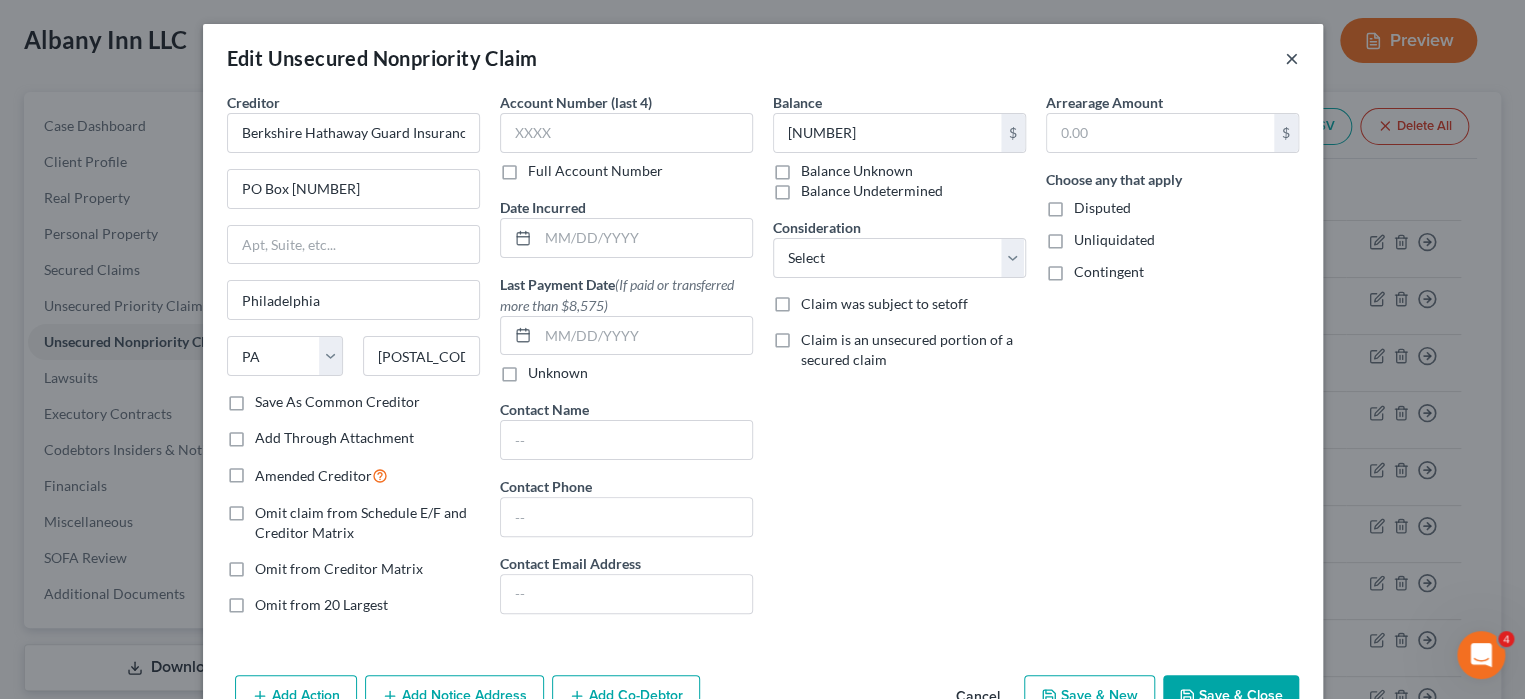 click on "×" at bounding box center [1292, 58] 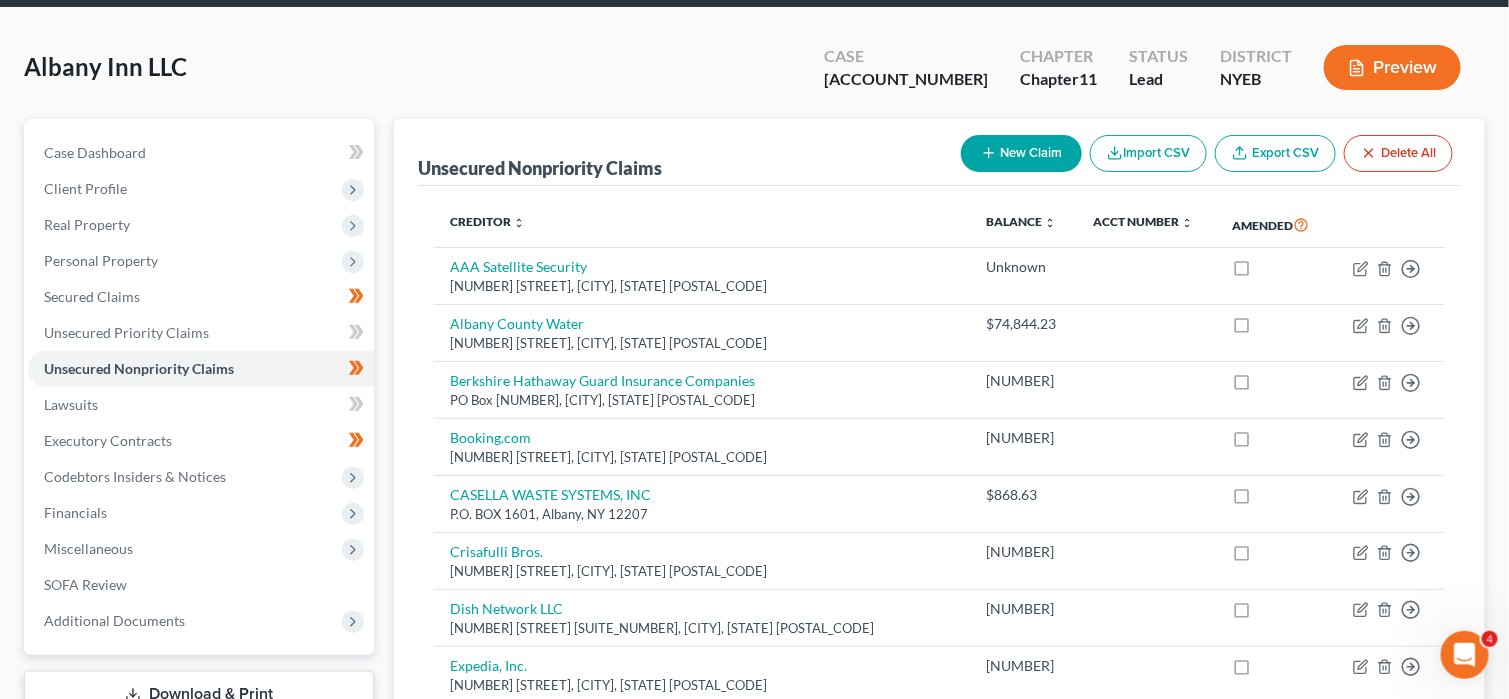 scroll, scrollTop: 0, scrollLeft: 0, axis: both 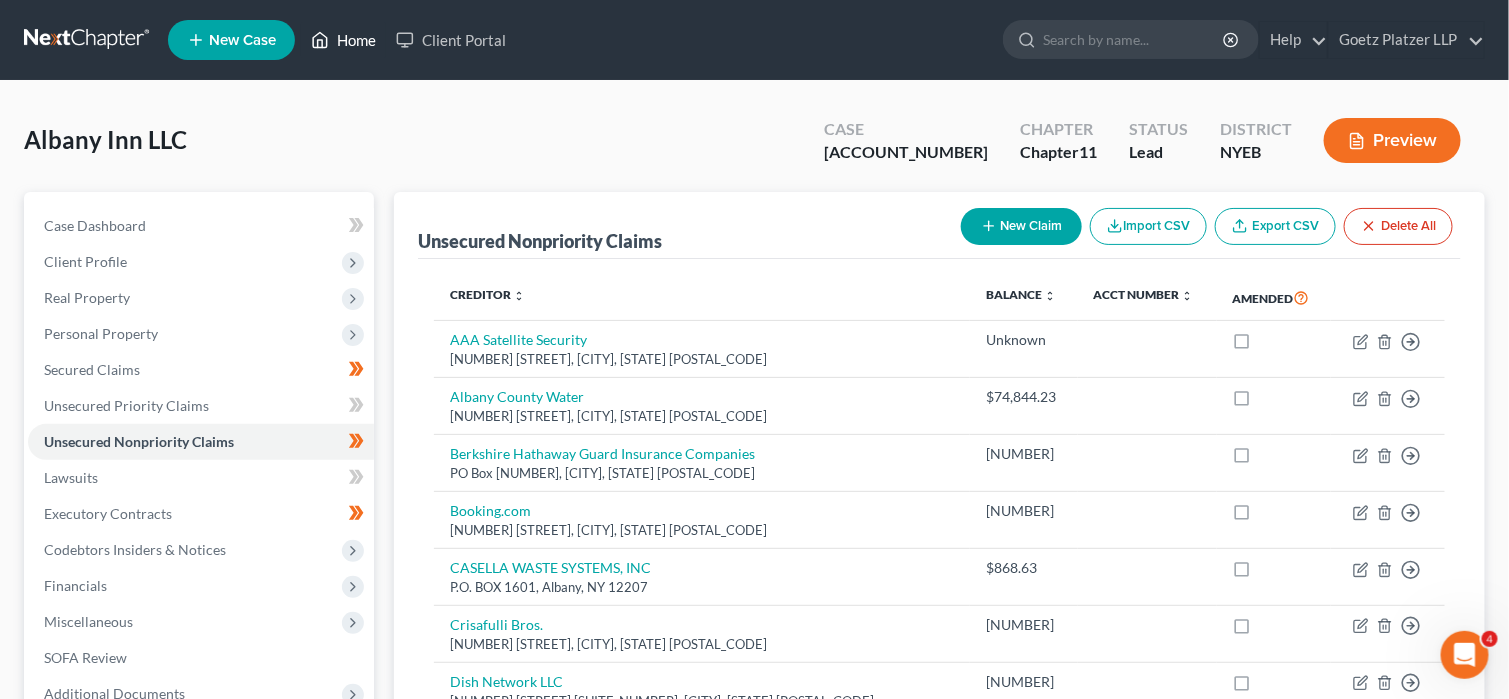 click on "Home" at bounding box center [343, 40] 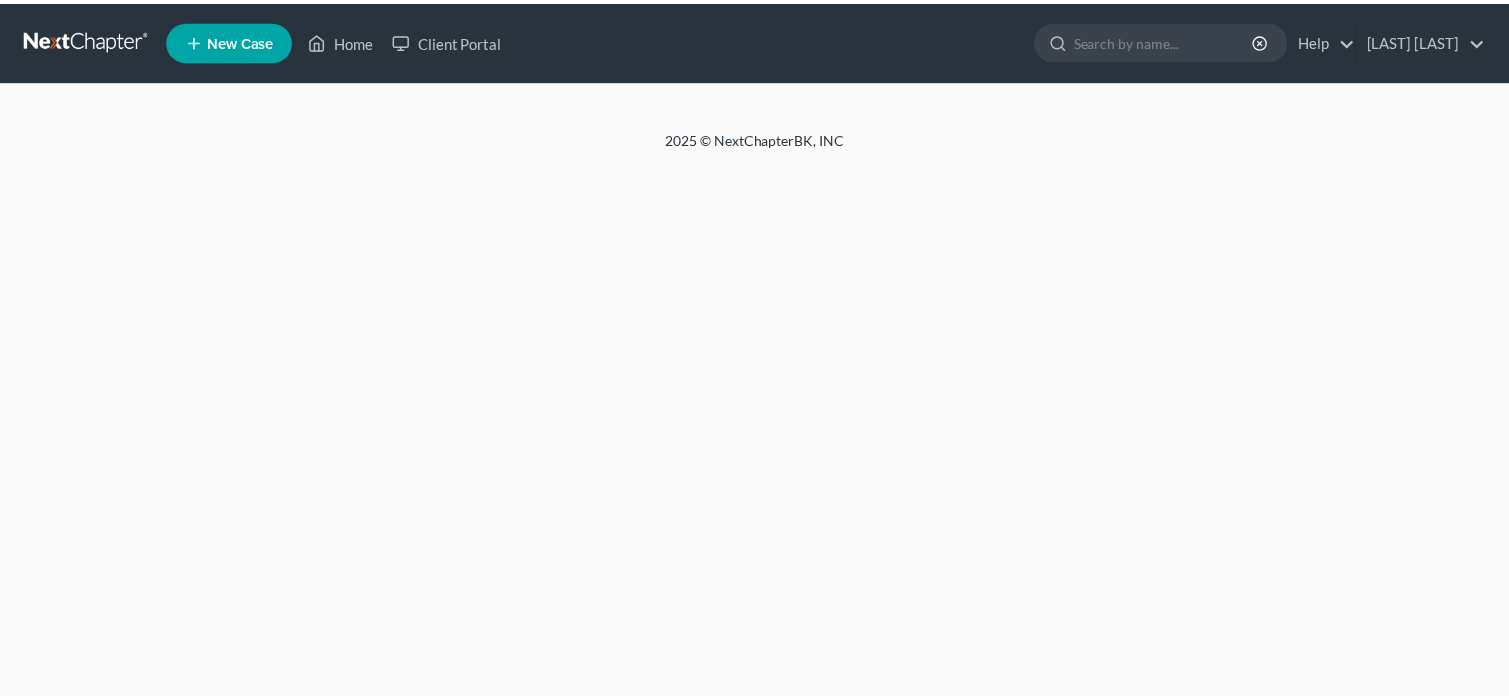 scroll, scrollTop: 0, scrollLeft: 0, axis: both 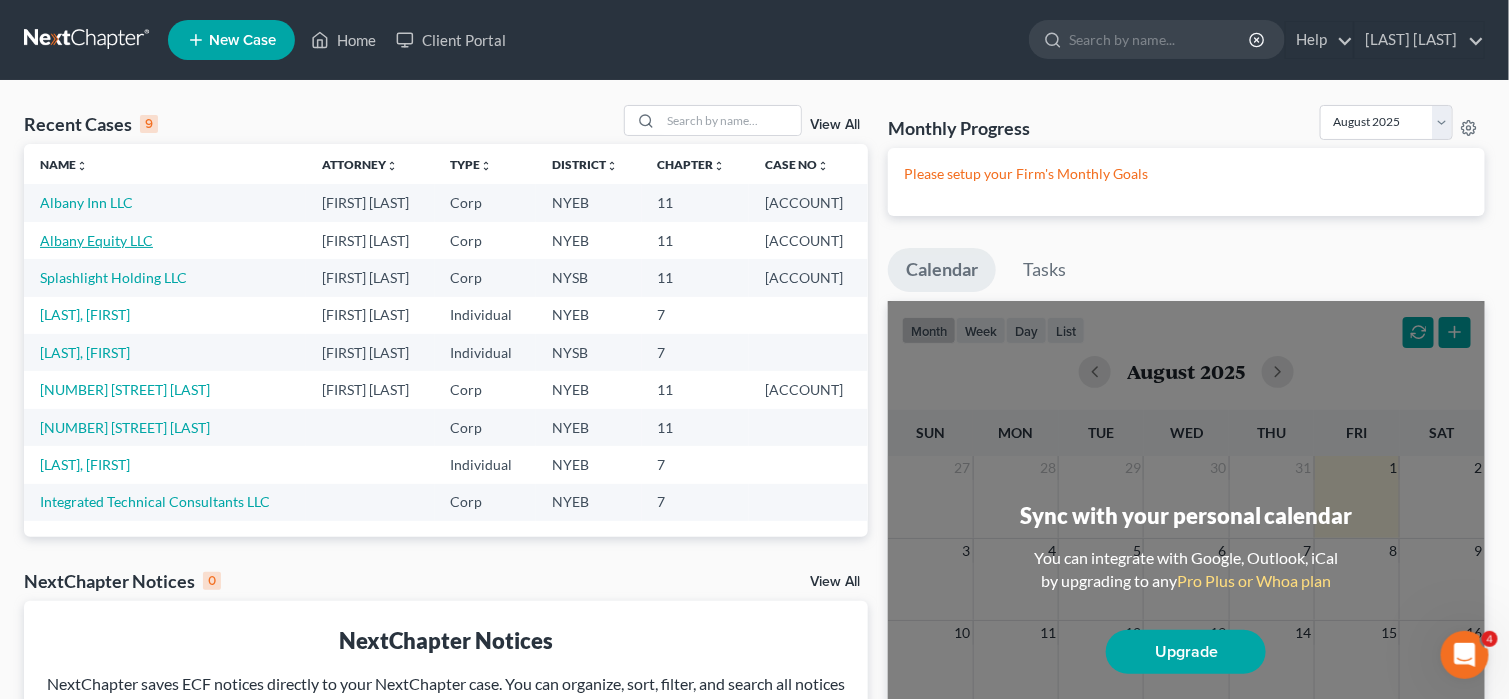 click on "Albany Equity LLC" at bounding box center (96, 240) 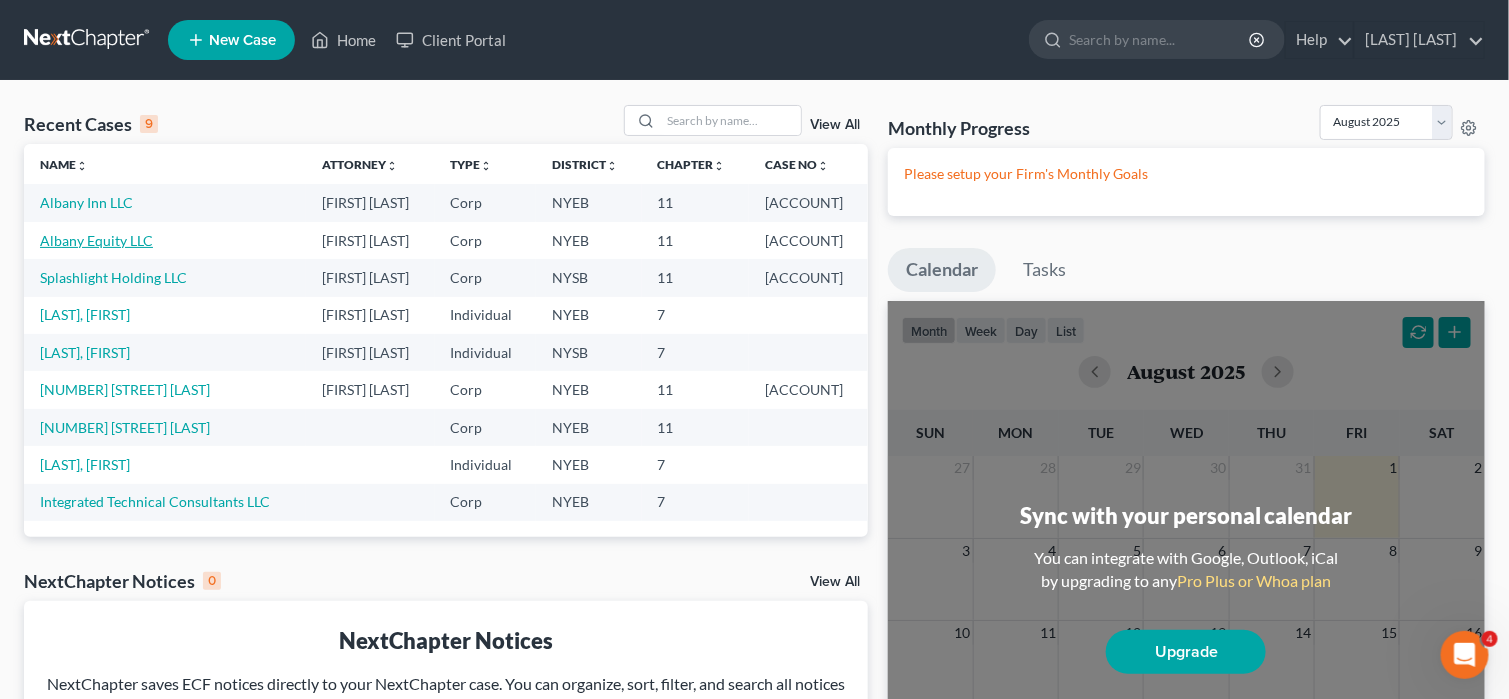 select on "10" 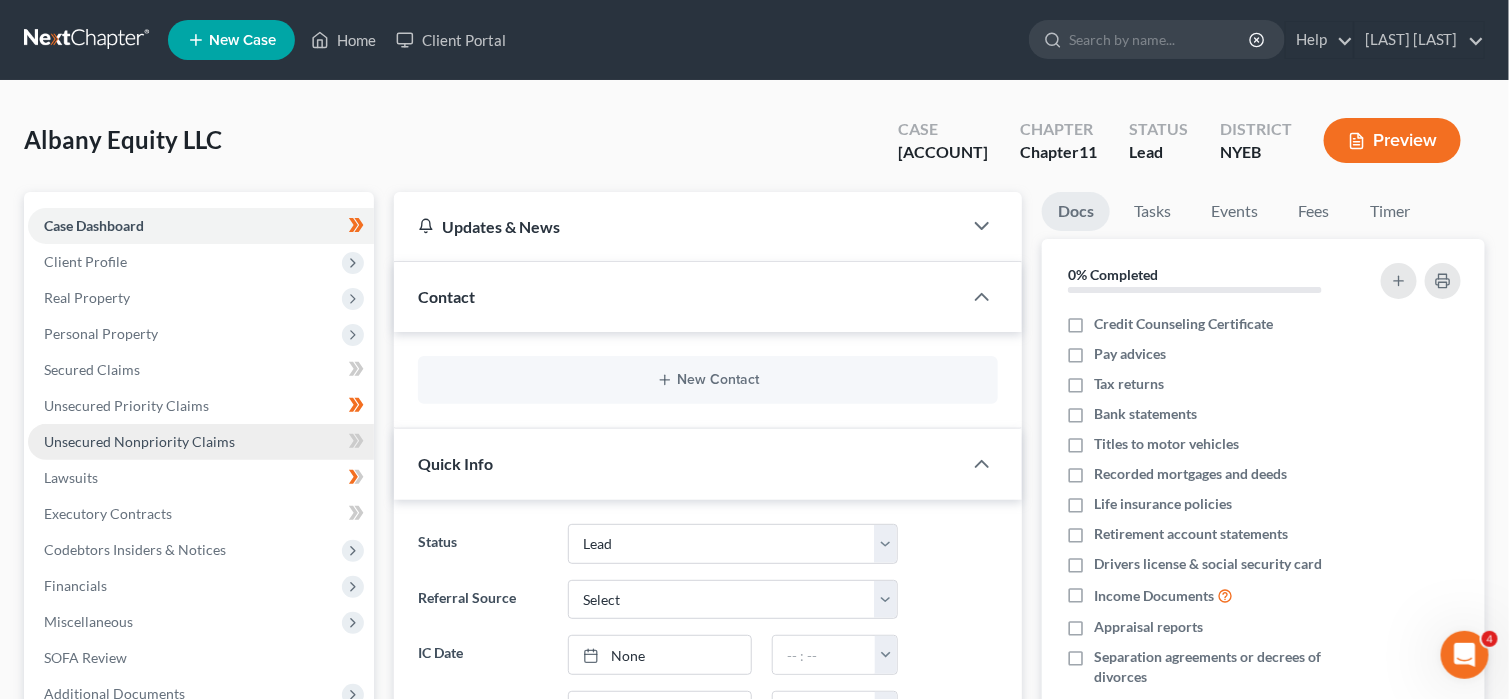 click on "Unsecured Nonpriority Claims" at bounding box center [139, 441] 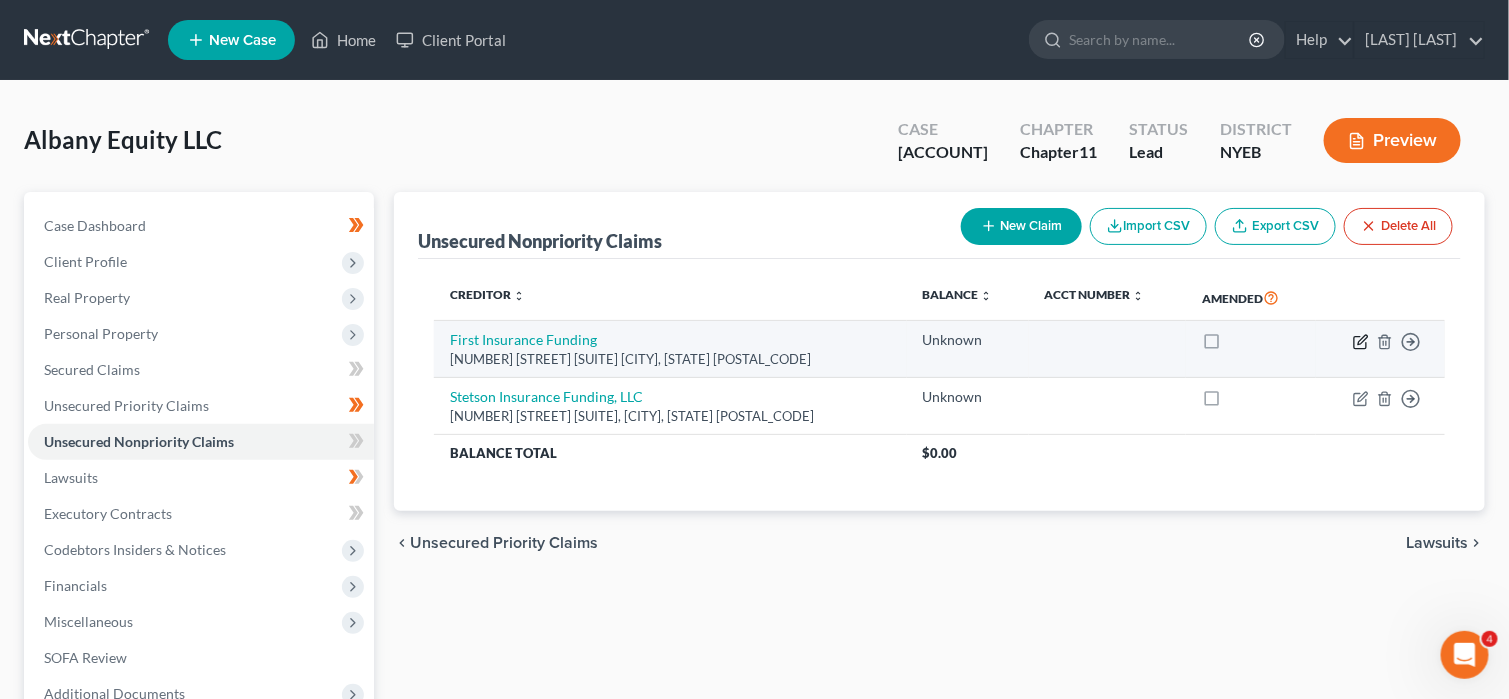 click 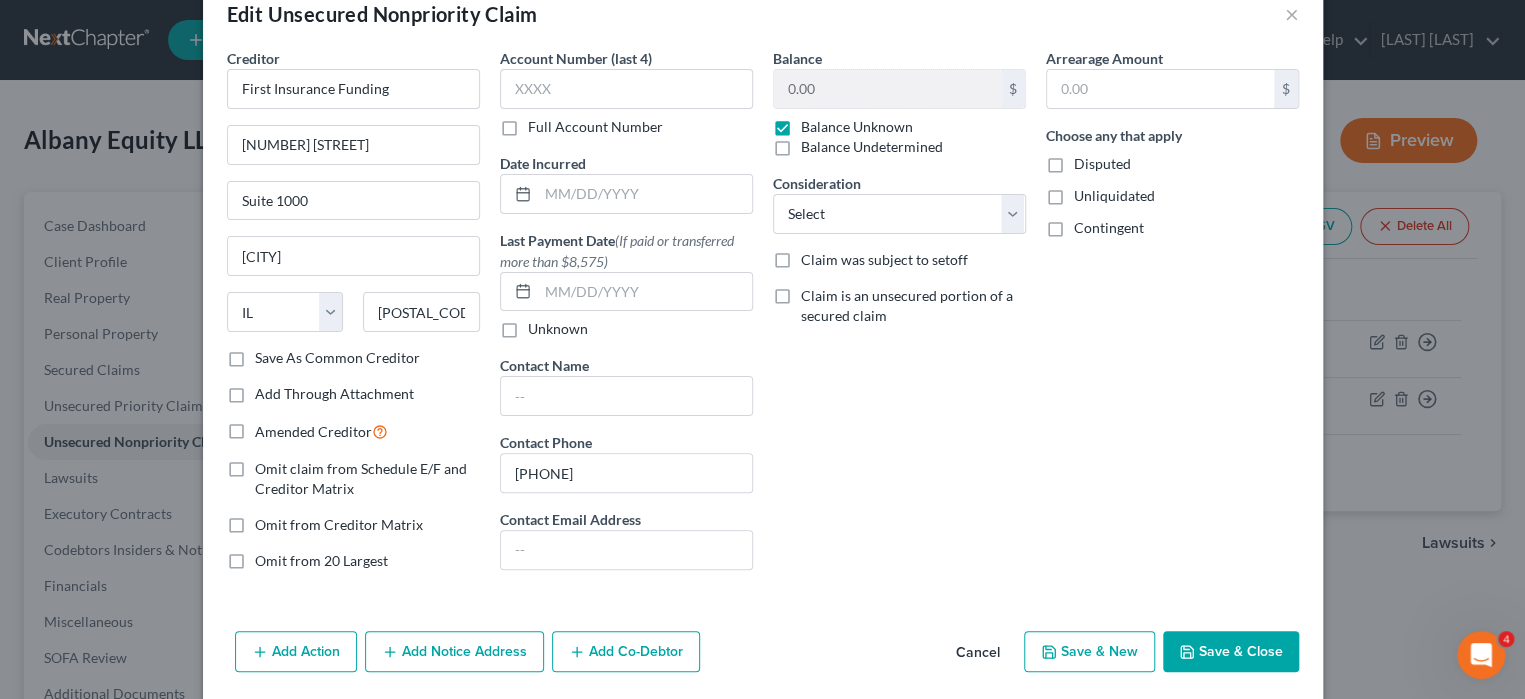 scroll, scrollTop: 0, scrollLeft: 0, axis: both 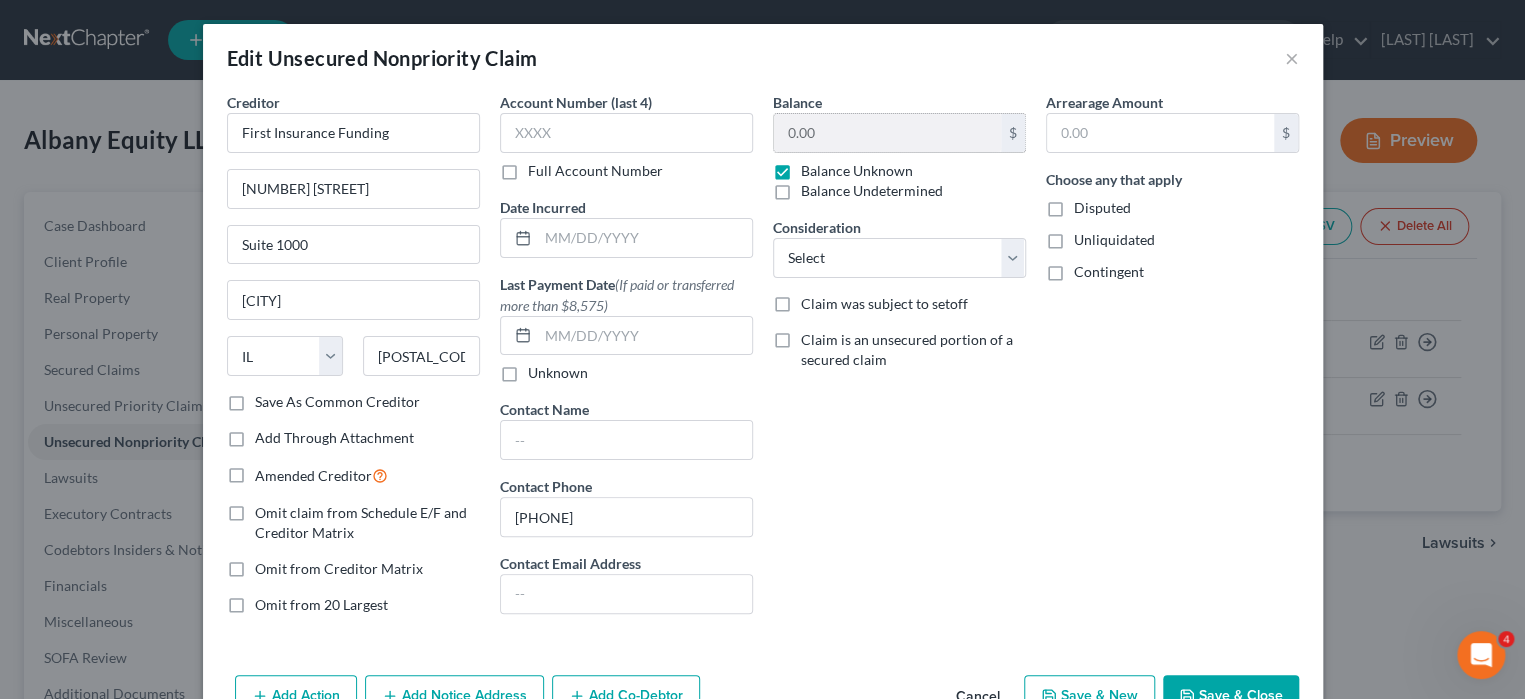 click on "$" at bounding box center (1013, 133) 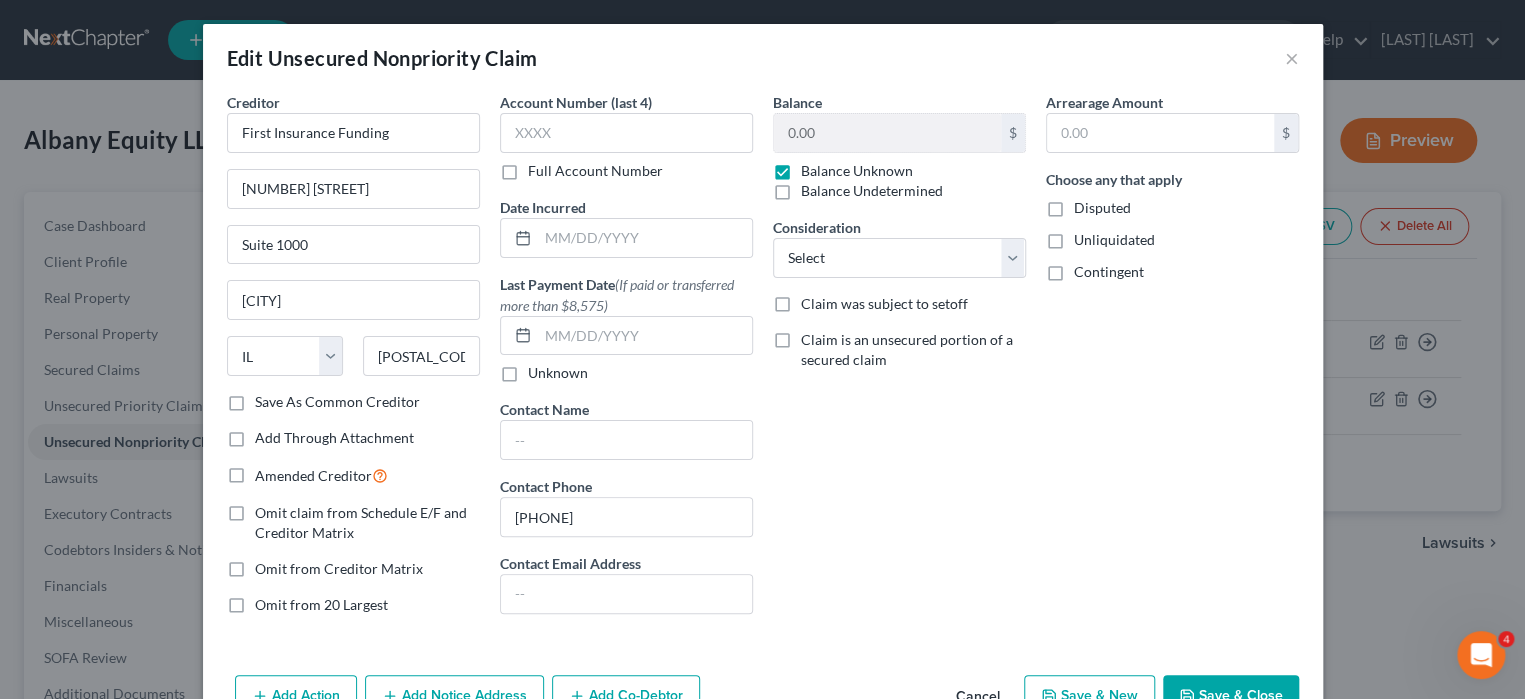 click on "Balance Unknown" at bounding box center (857, 171) 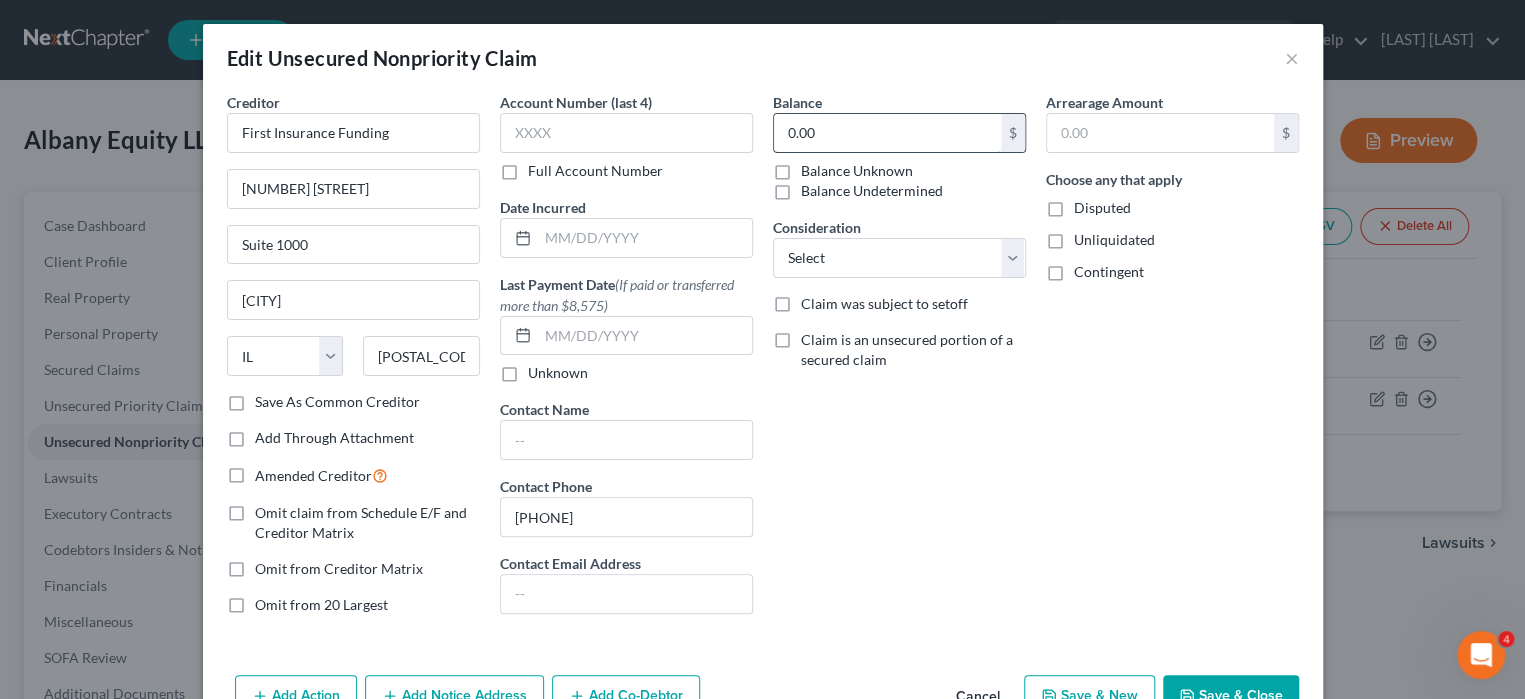 click on "0.00" at bounding box center [887, 133] 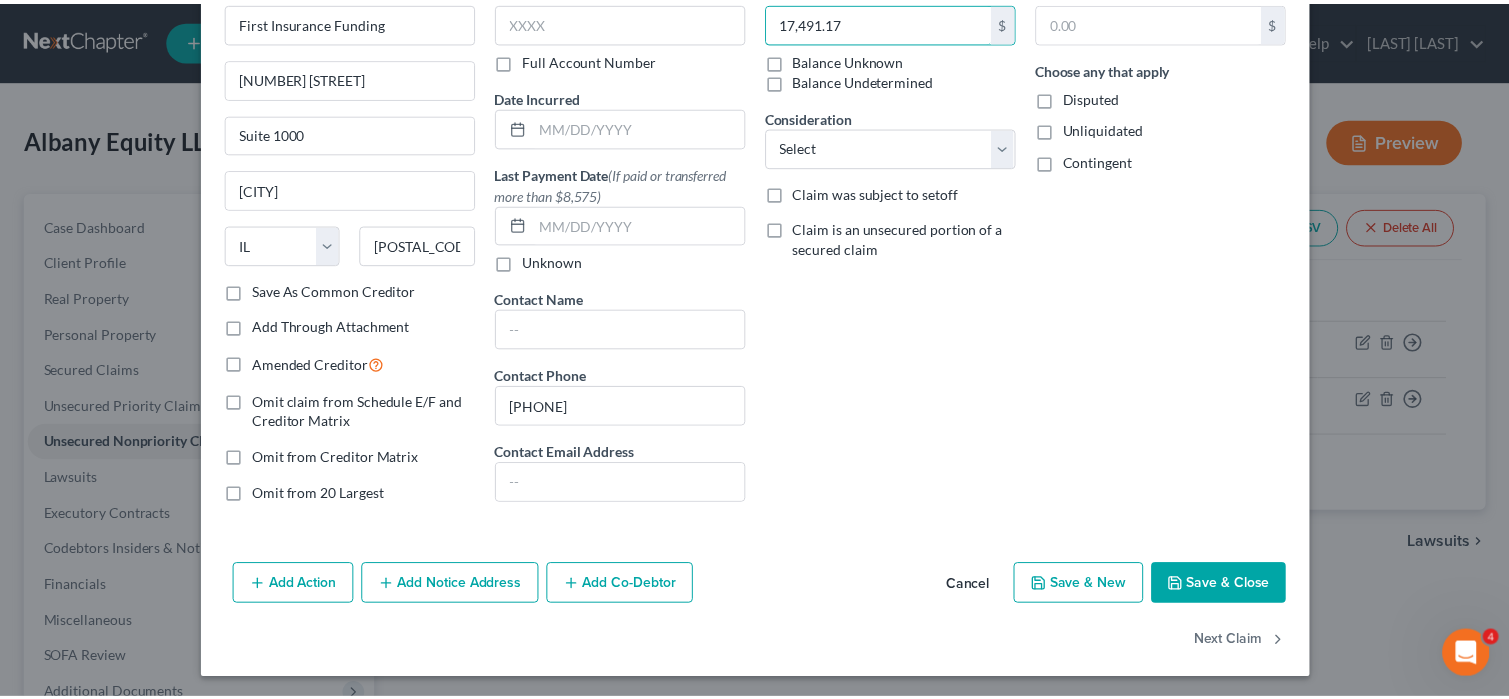 scroll, scrollTop: 112, scrollLeft: 0, axis: vertical 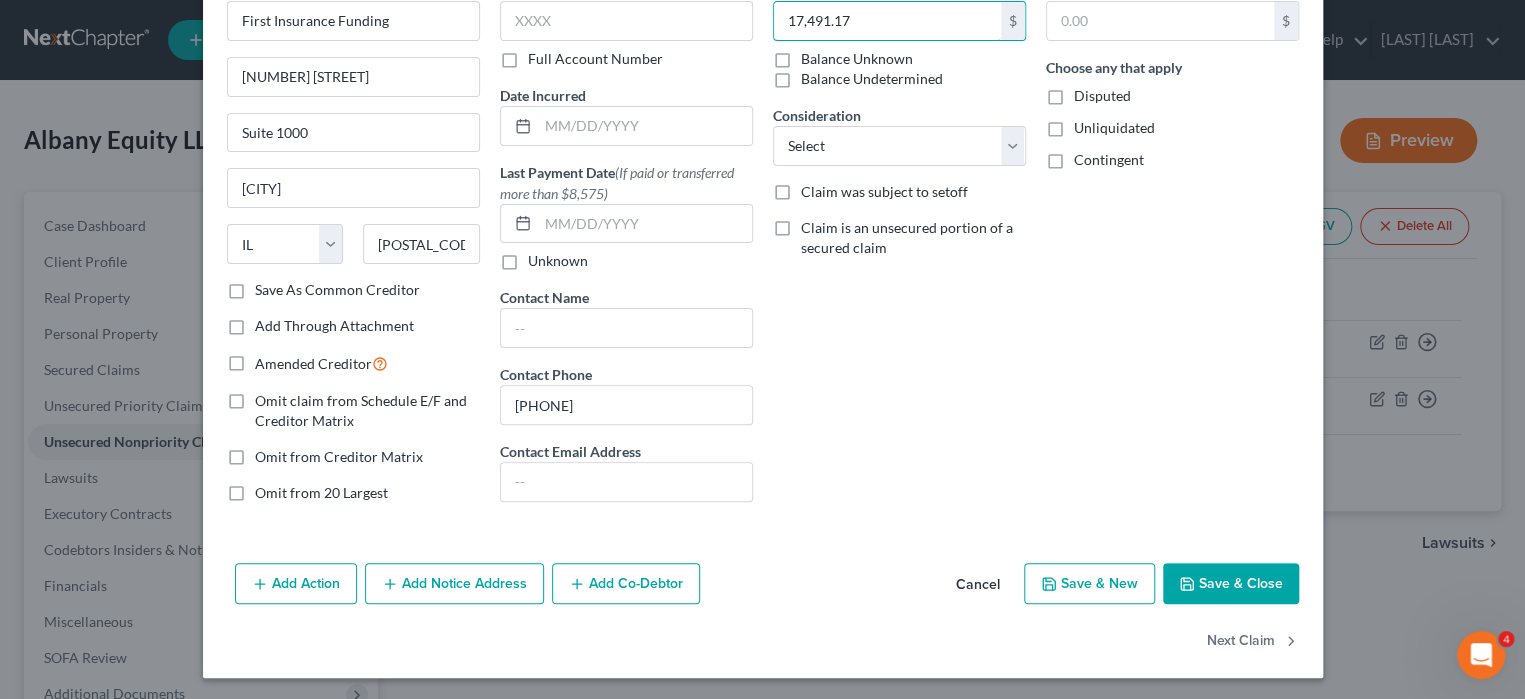 type on "17,491.17" 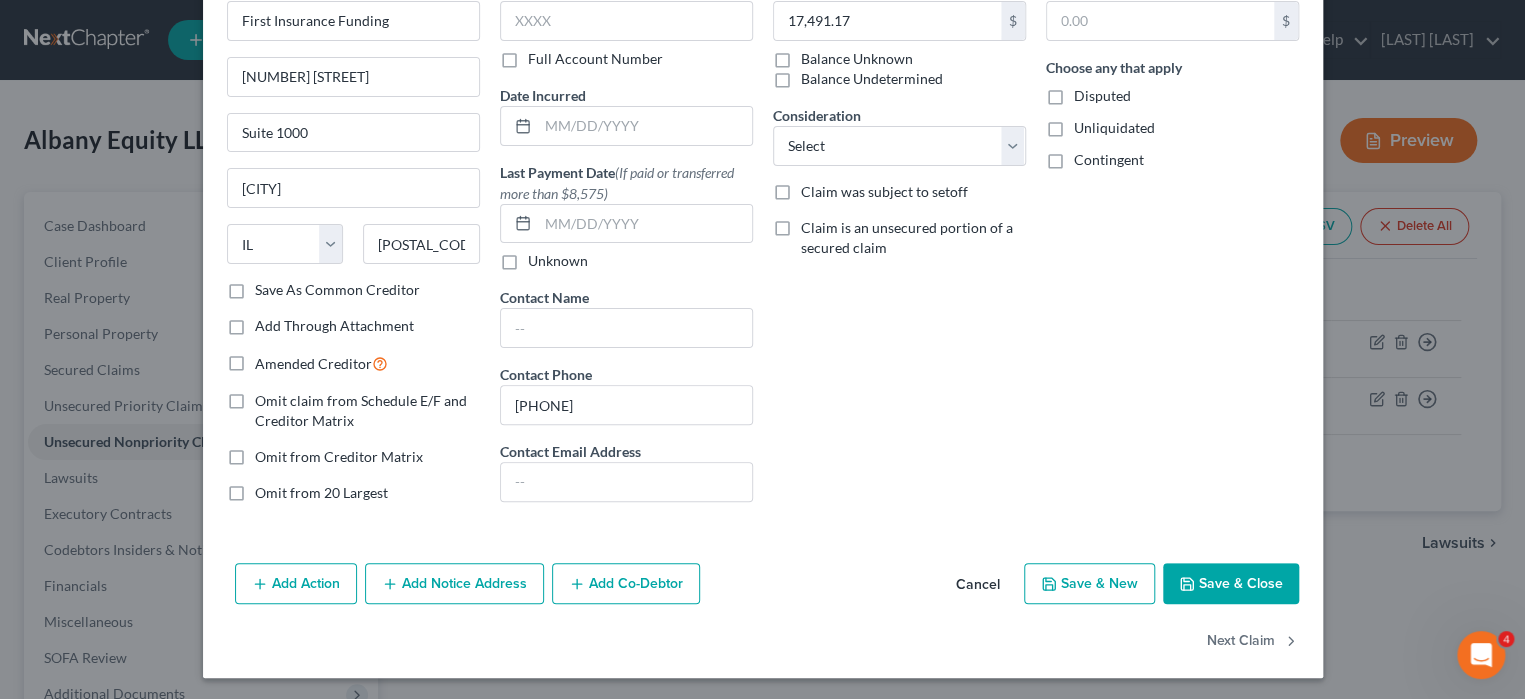 click on "Save & Close" at bounding box center [1231, 584] 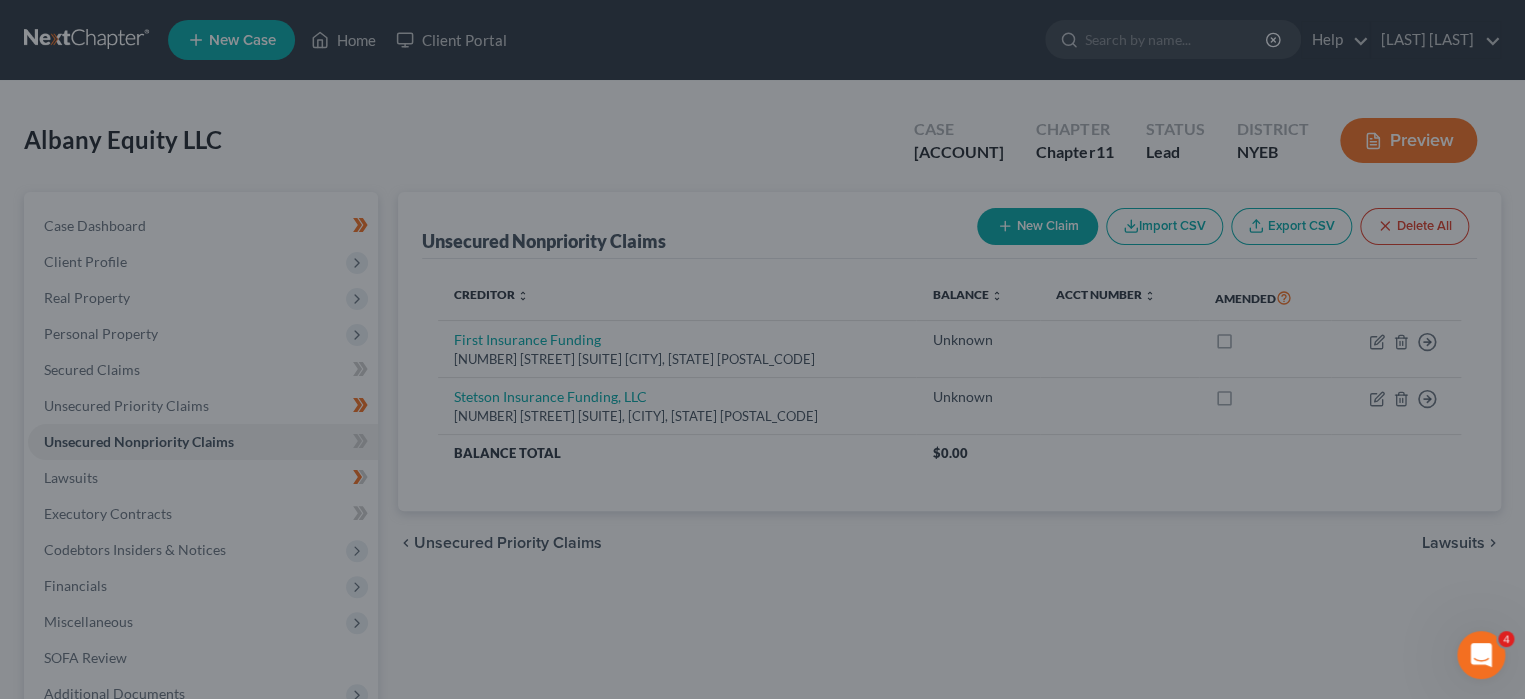 type on "0" 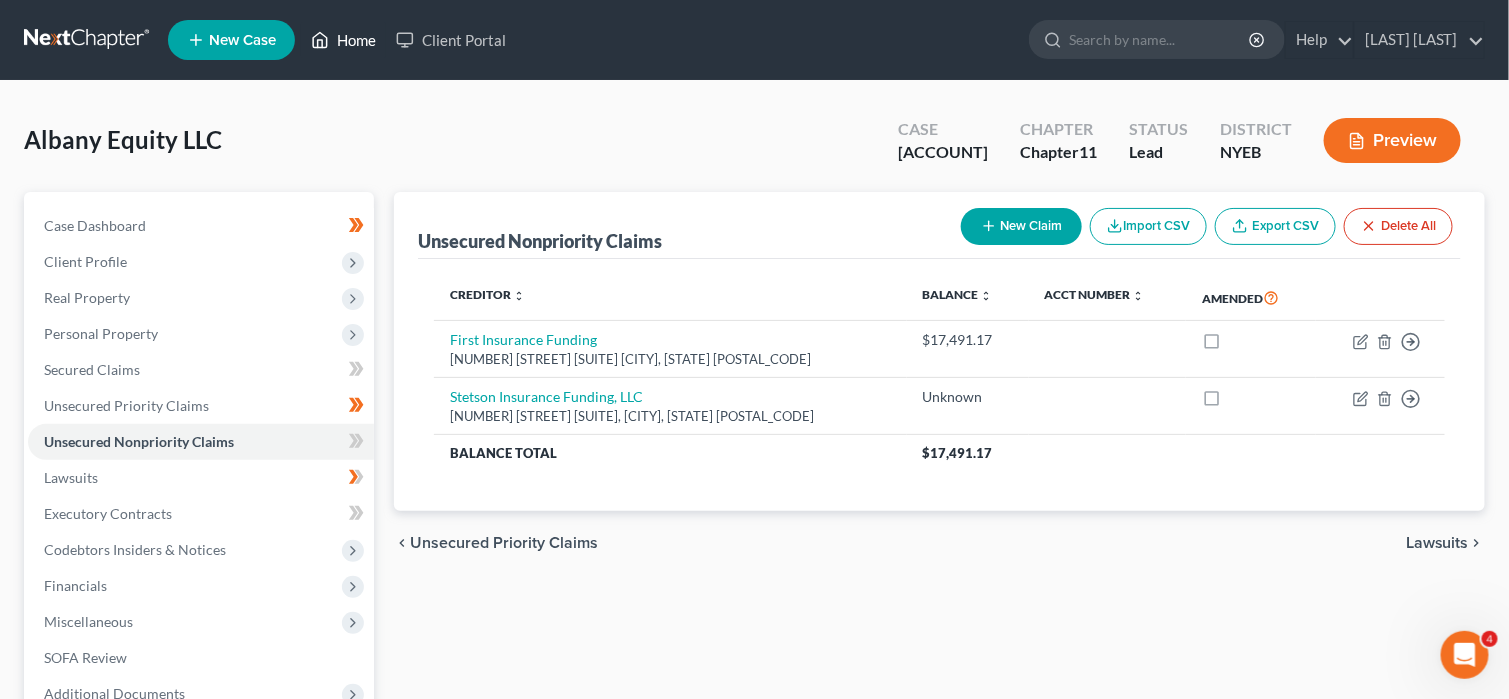 click on "Home" at bounding box center [343, 40] 